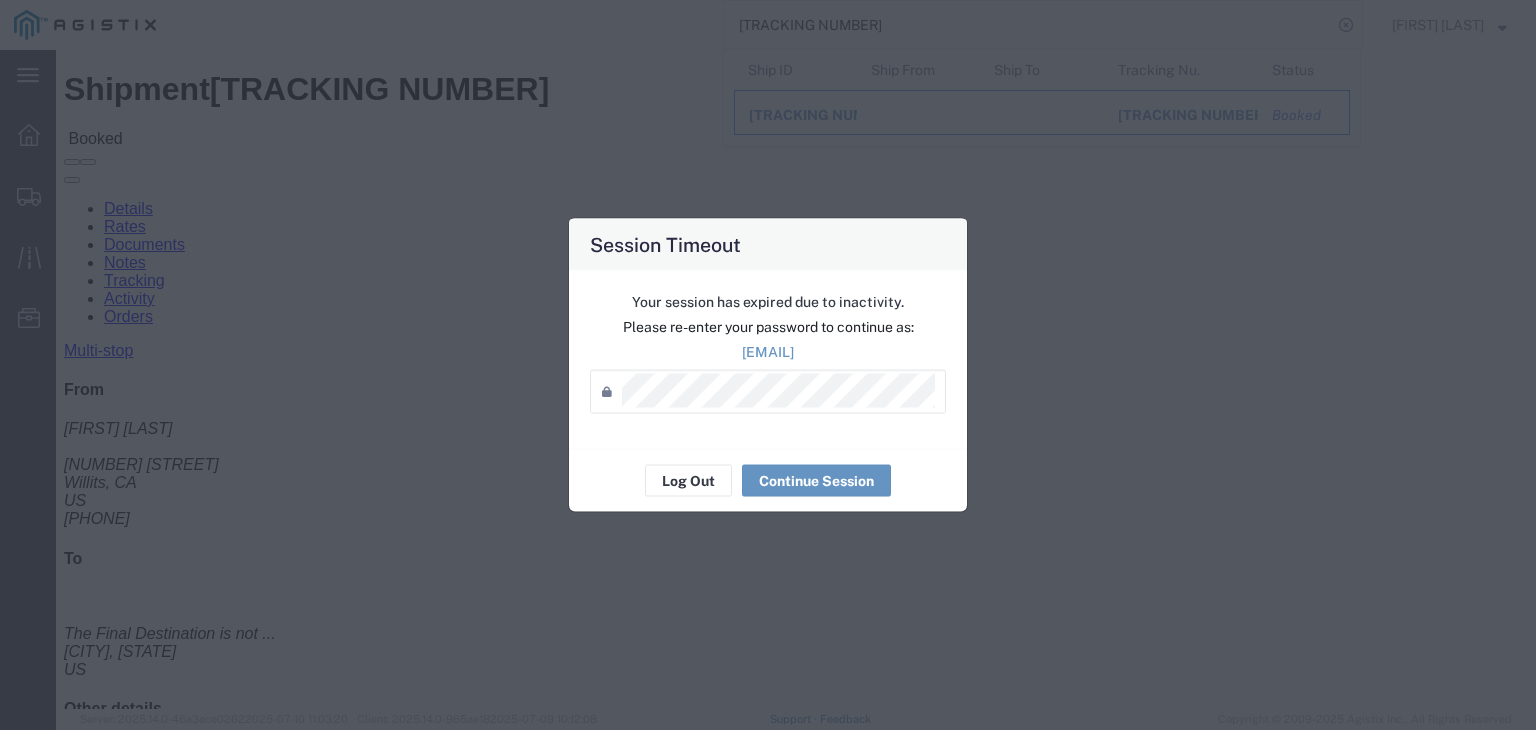 scroll, scrollTop: 0, scrollLeft: 0, axis: both 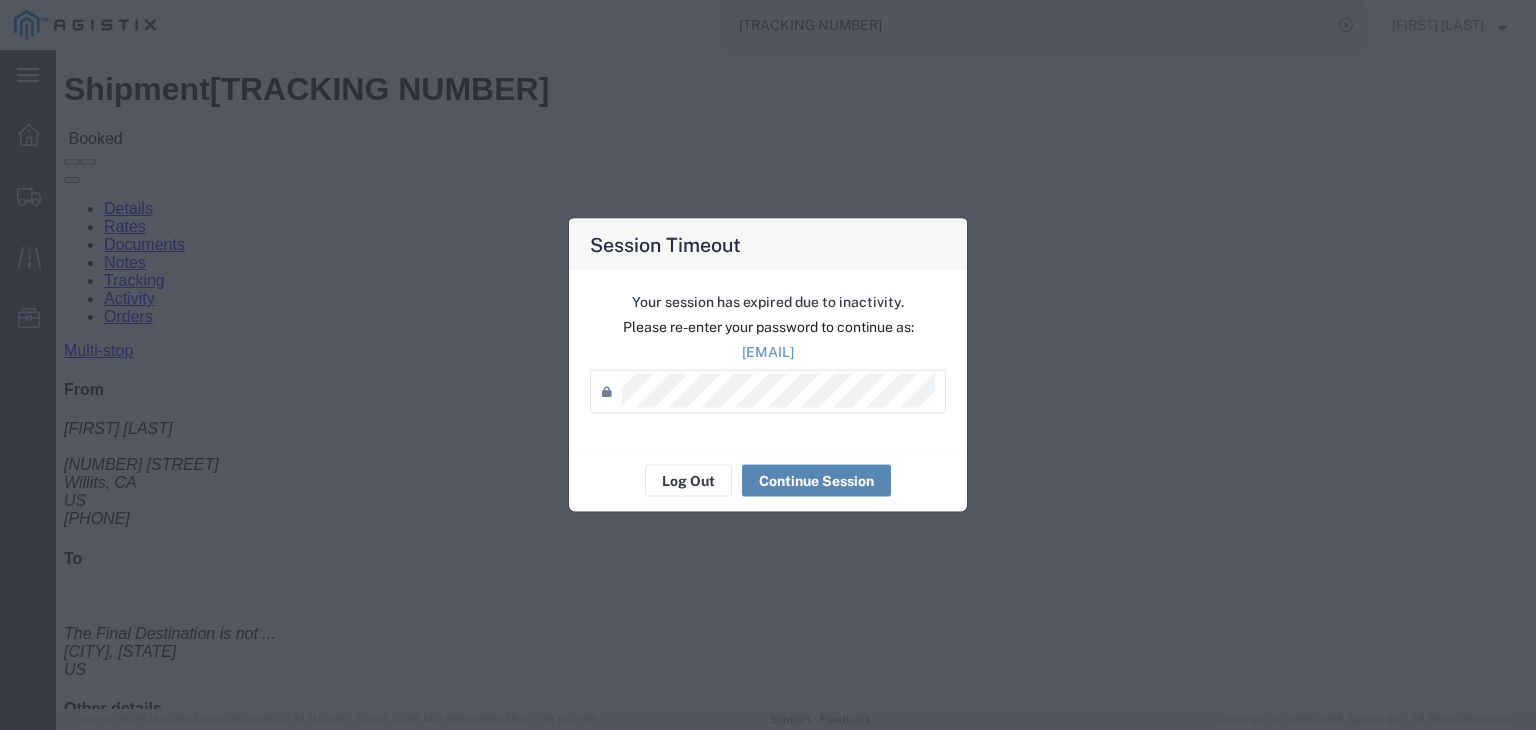 click on "Continue Session" 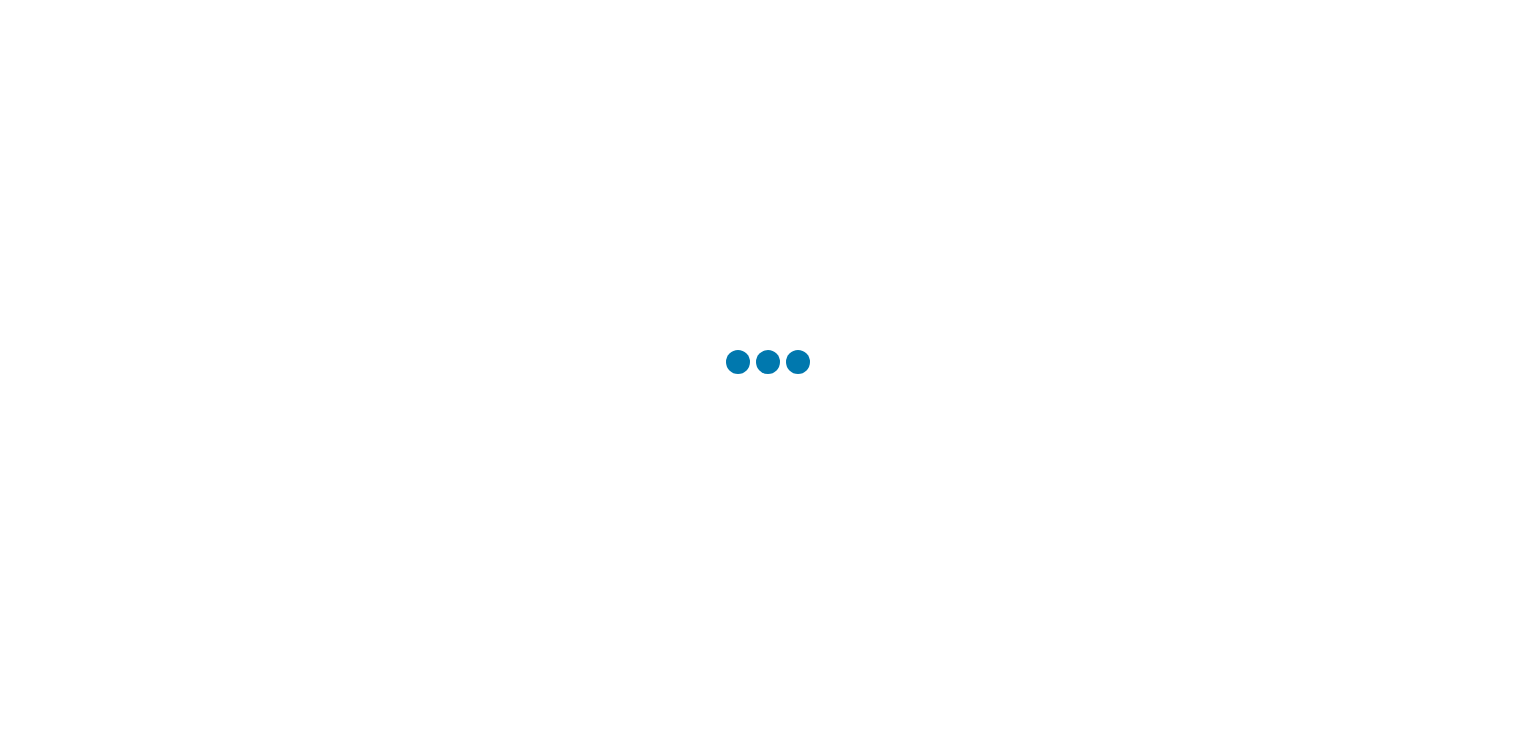 scroll, scrollTop: 0, scrollLeft: 0, axis: both 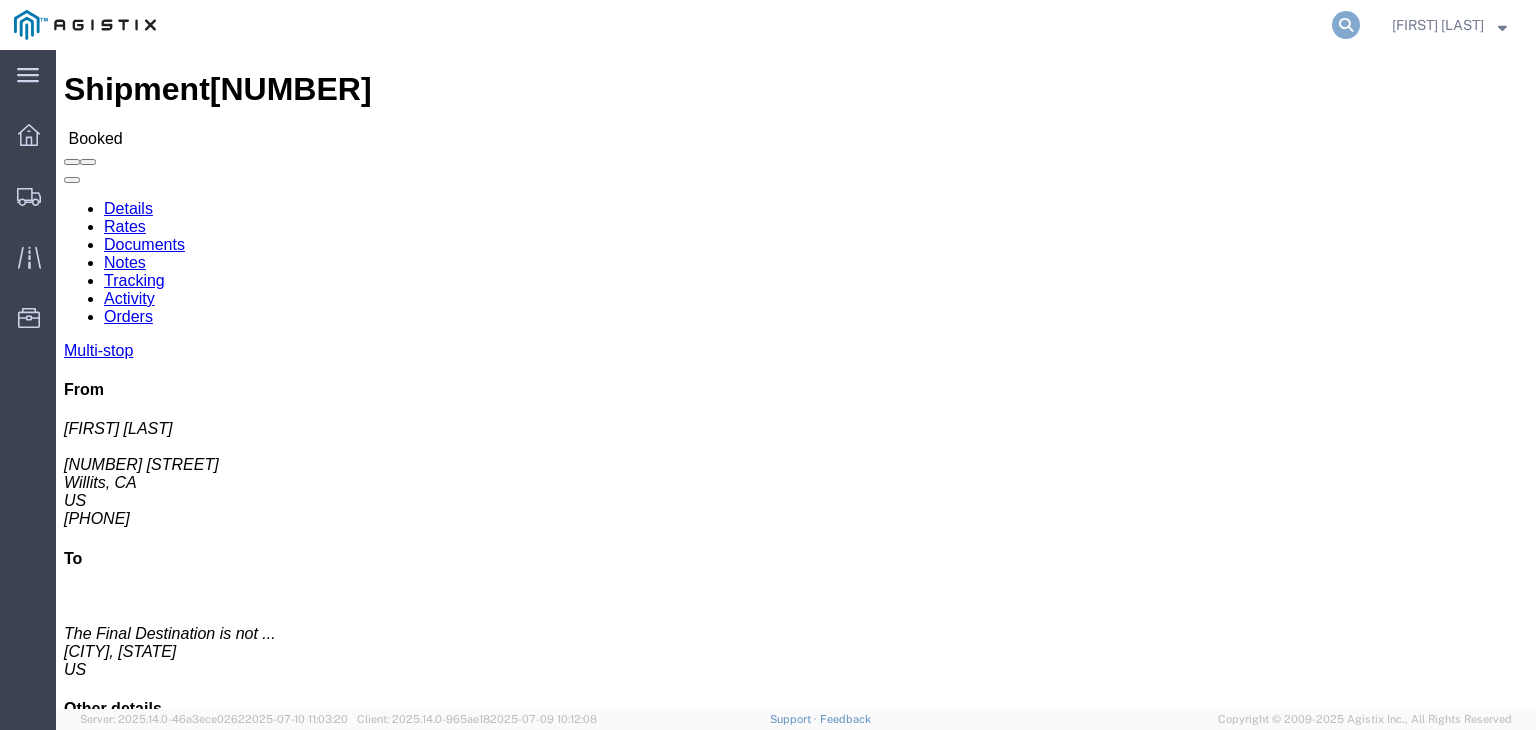 click 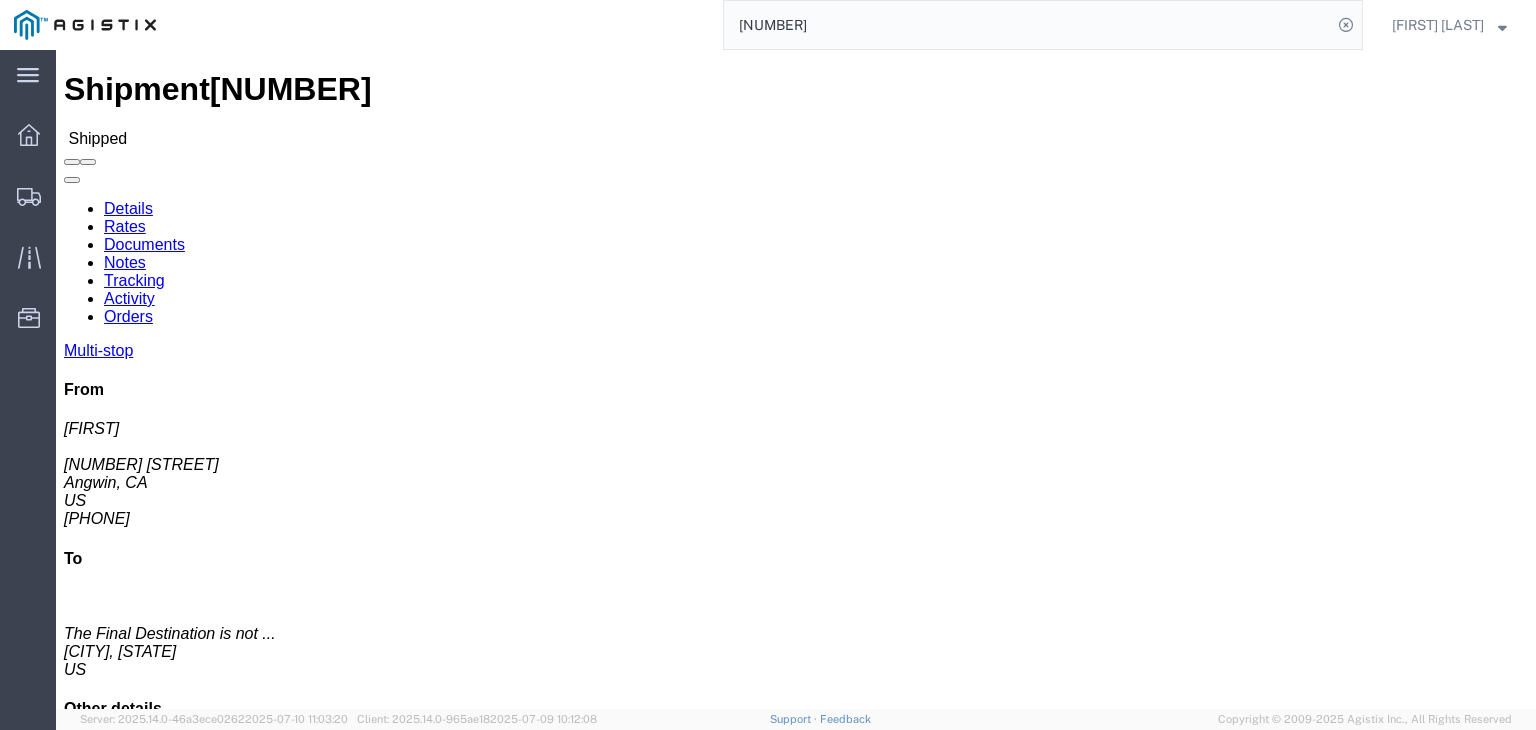 click on "Documents" 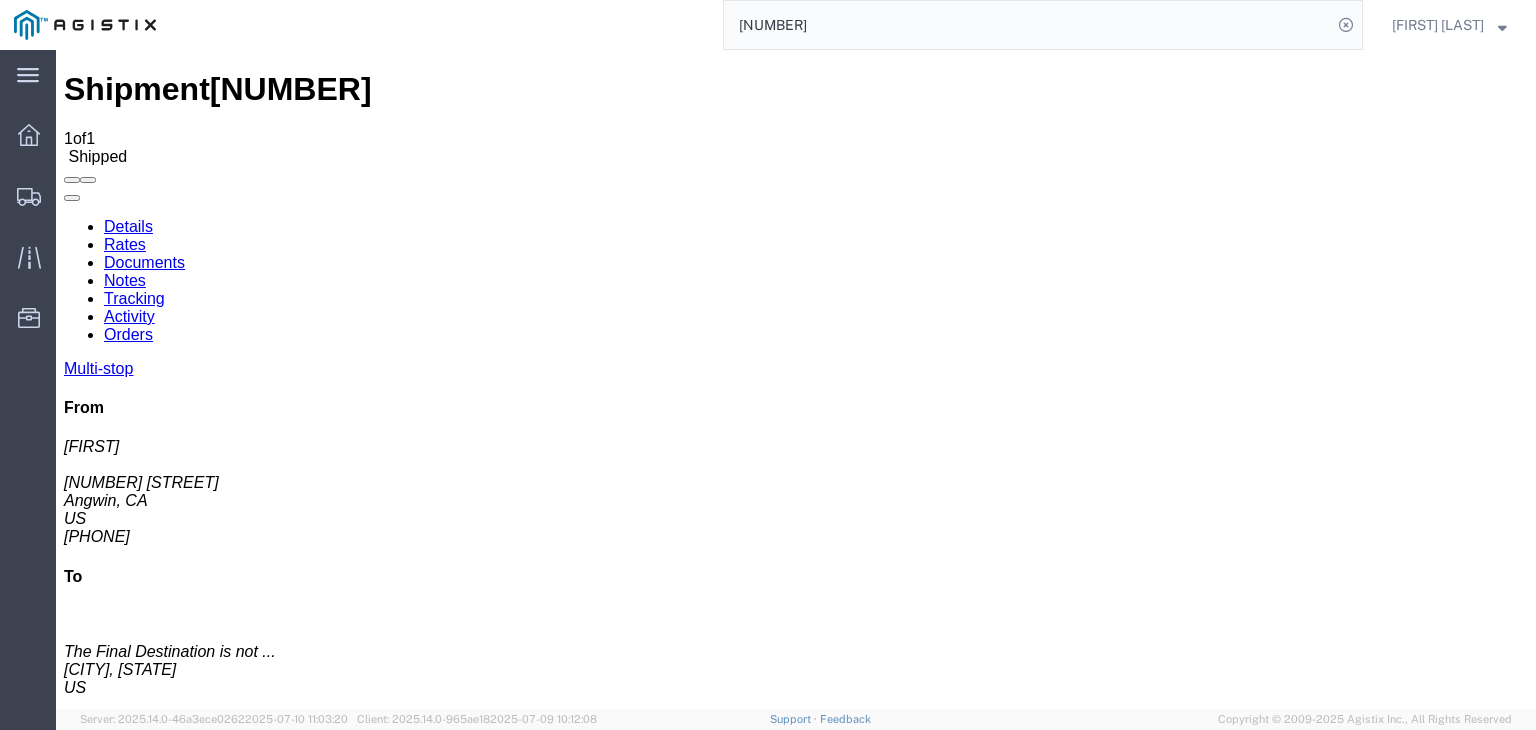 click on "image_2025-07-11_12_42_37.jpg" at bounding box center [198, 1685] 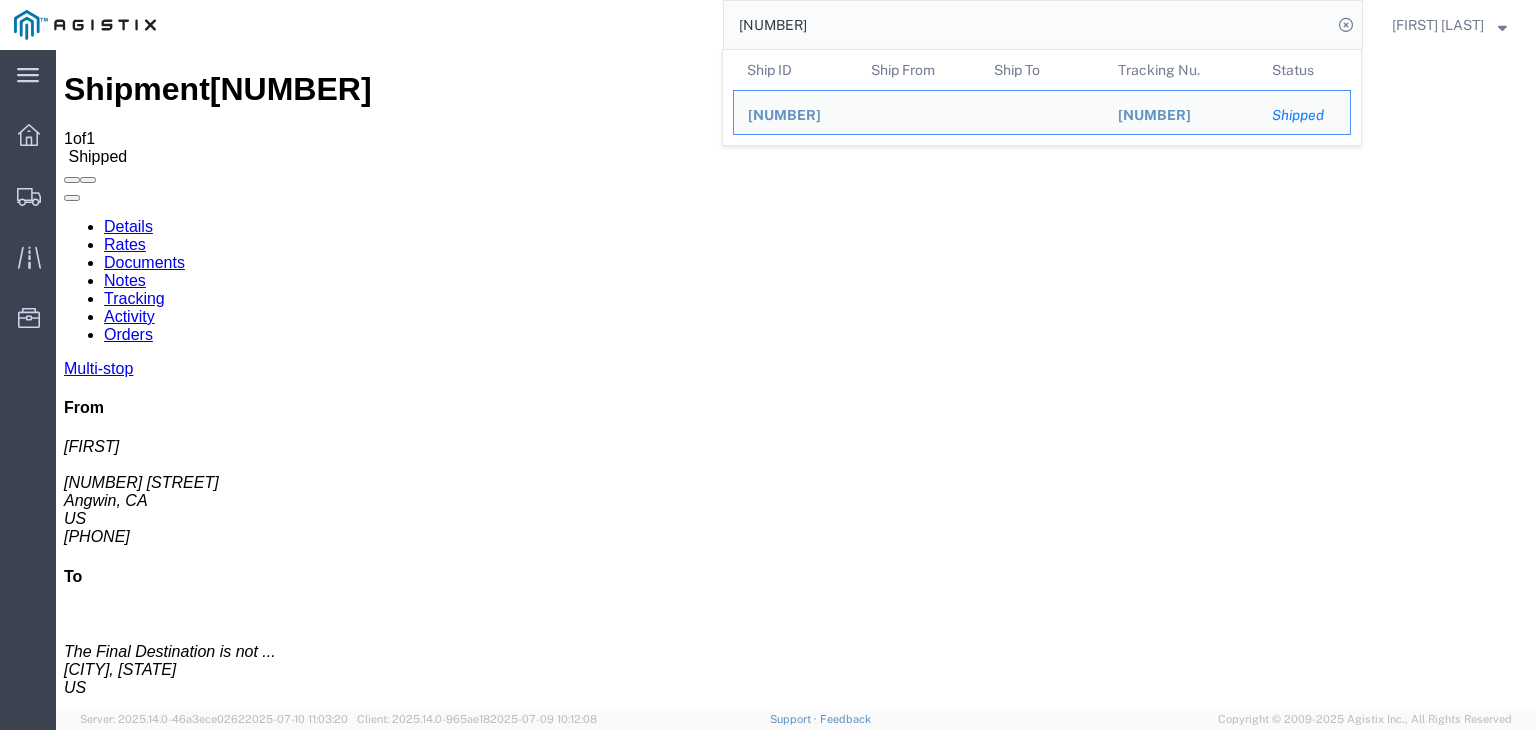 drag, startPoint x: 796, startPoint y: 20, endPoint x: 780, endPoint y: 29, distance: 18.35756 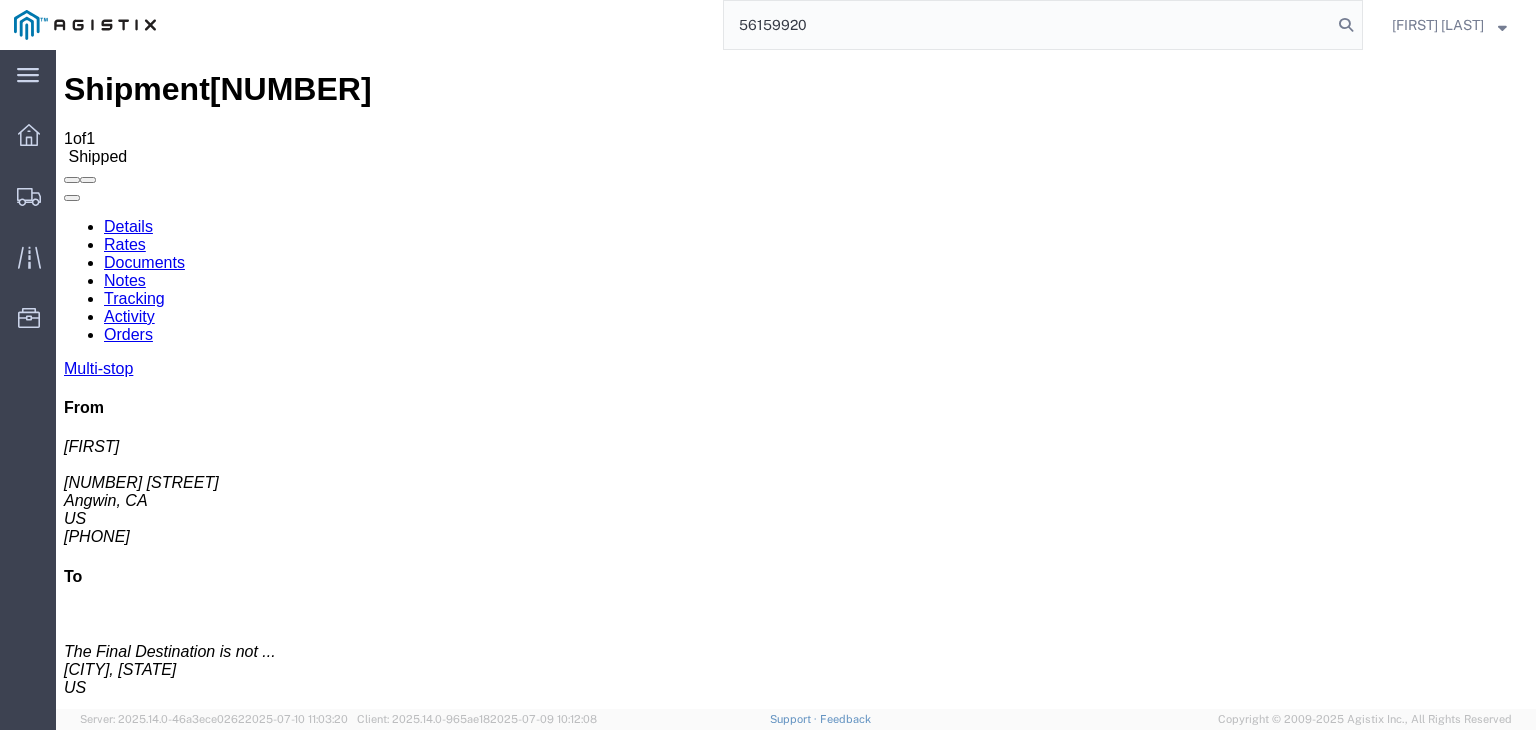 type on "56159920" 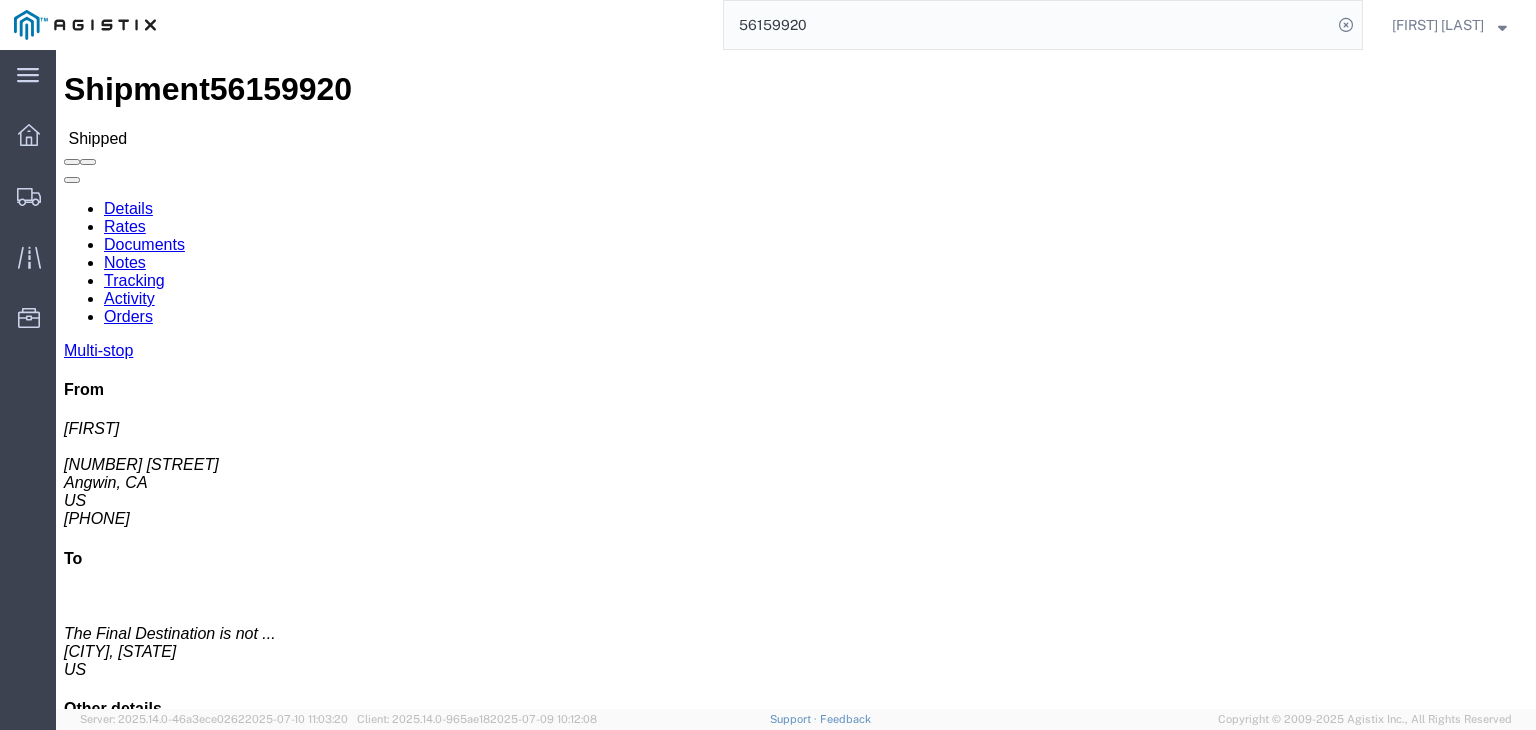 click on "Documents" 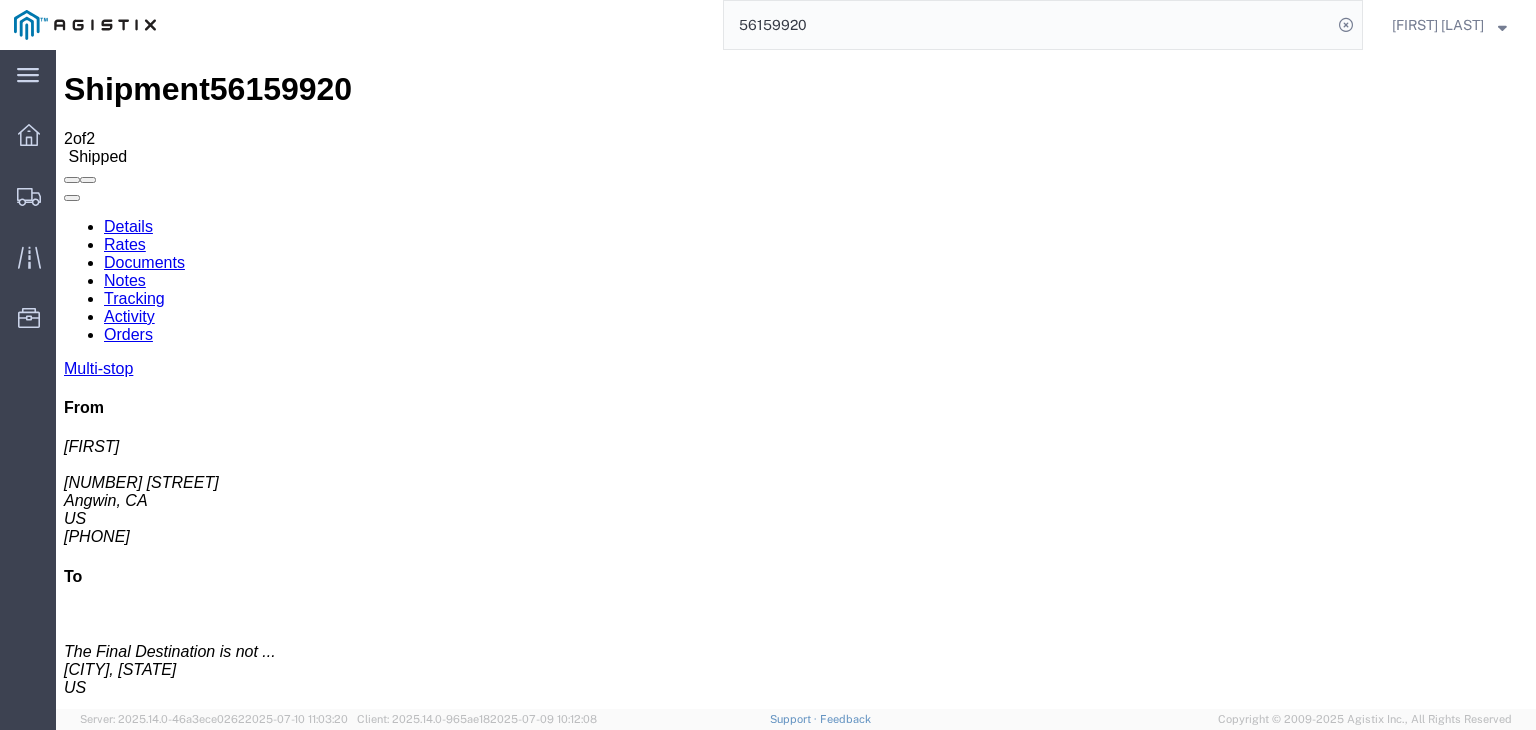 click on "image_[DATE]_[TIME].jpg" at bounding box center [228, 1677] 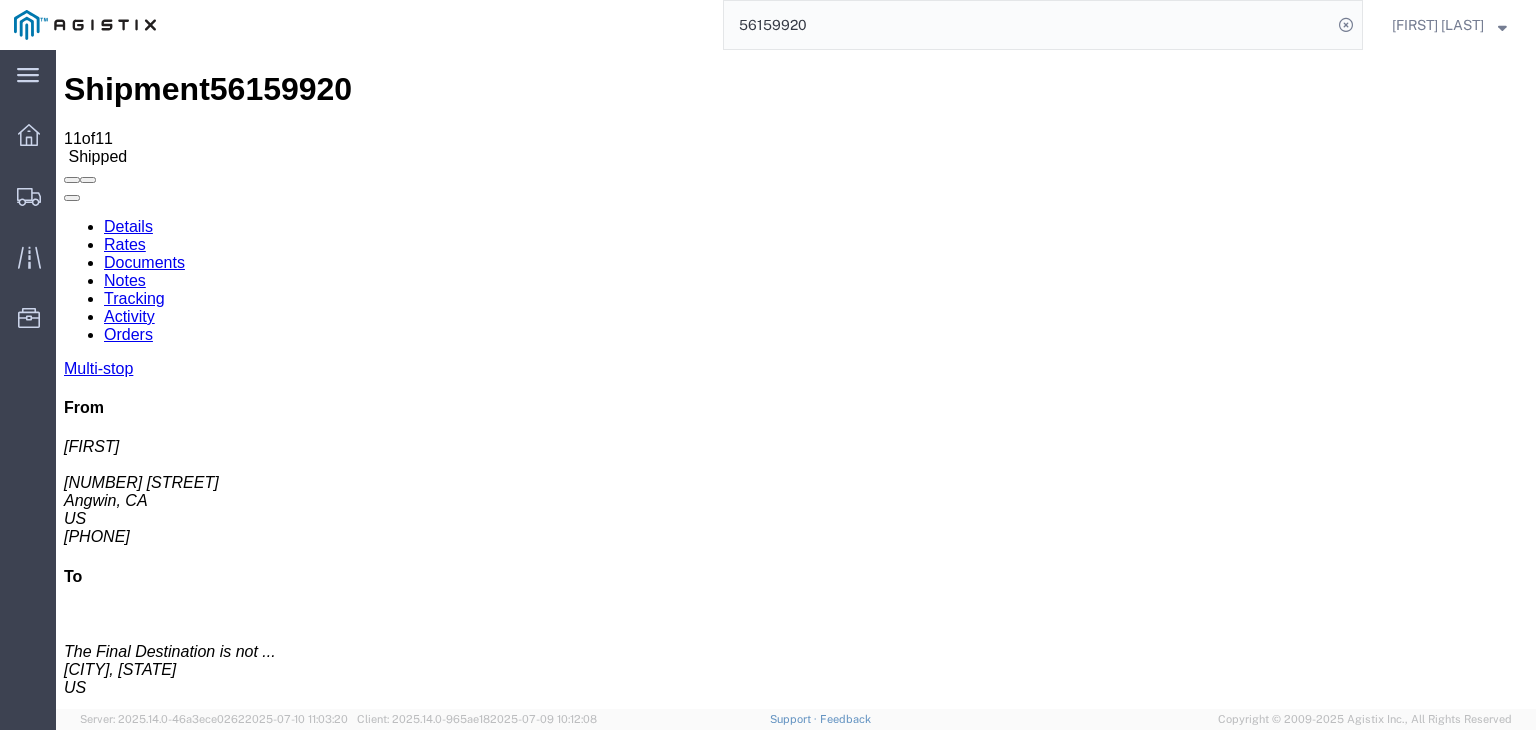 click at bounding box center [64, 218] 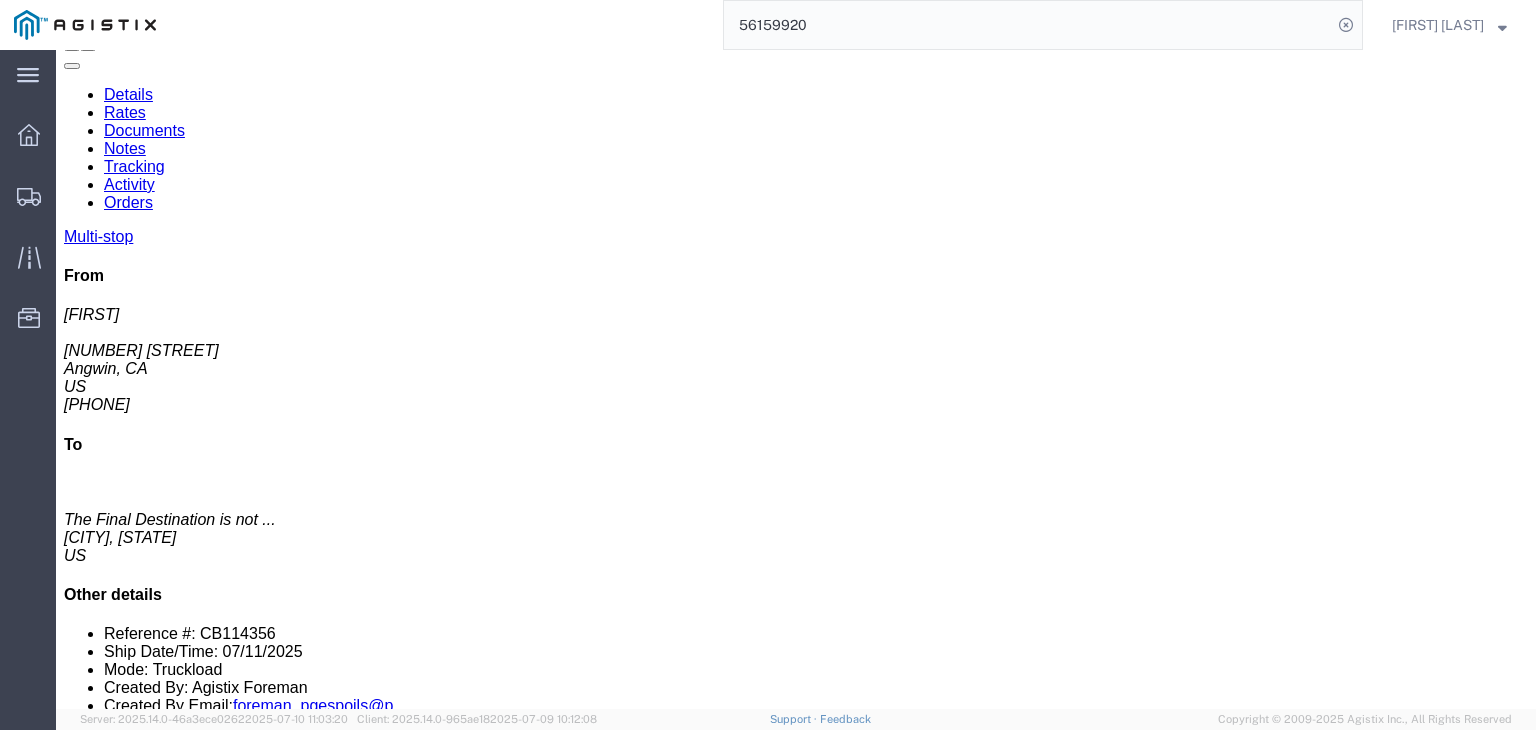 scroll, scrollTop: 140, scrollLeft: 0, axis: vertical 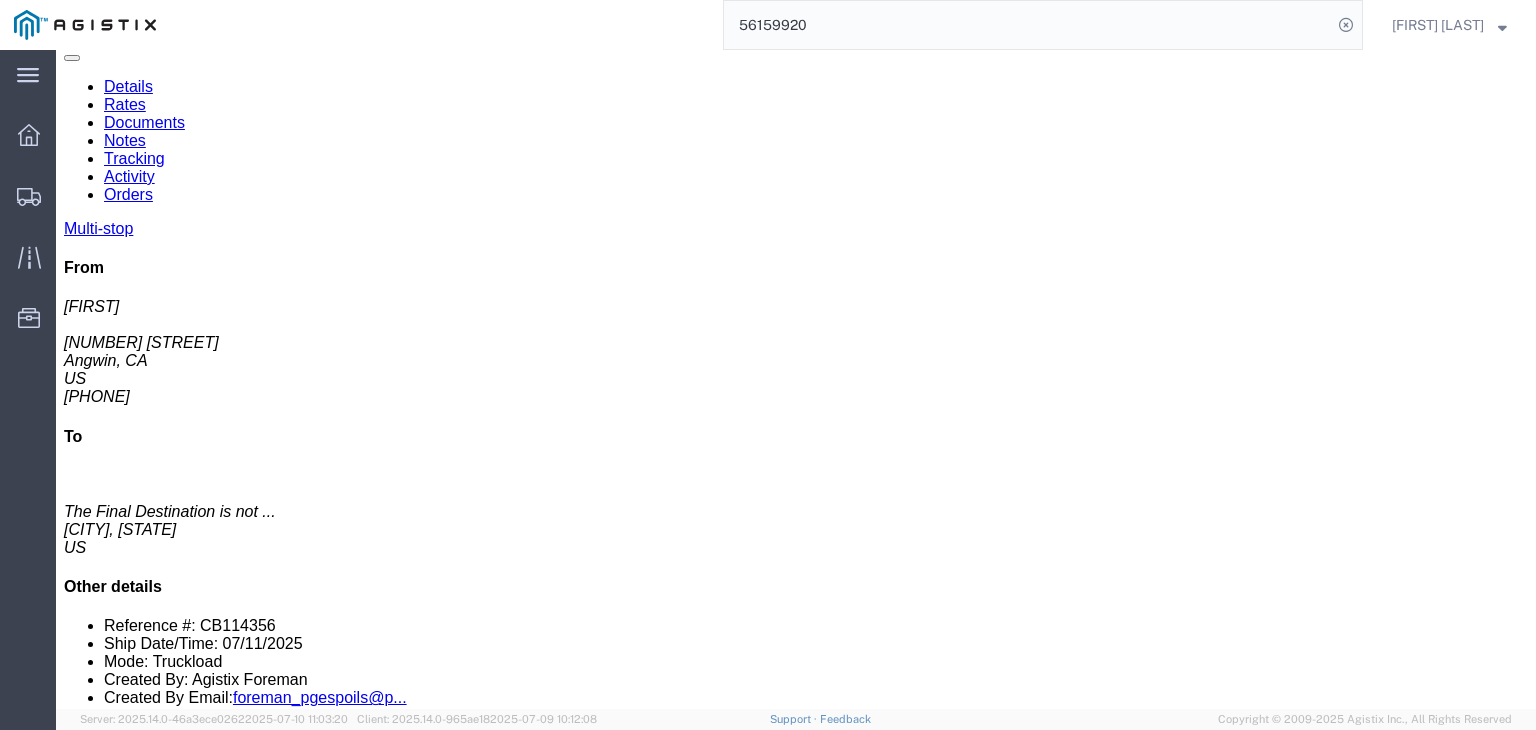 click on "Delete Tracking" at bounding box center [1448, 2600] 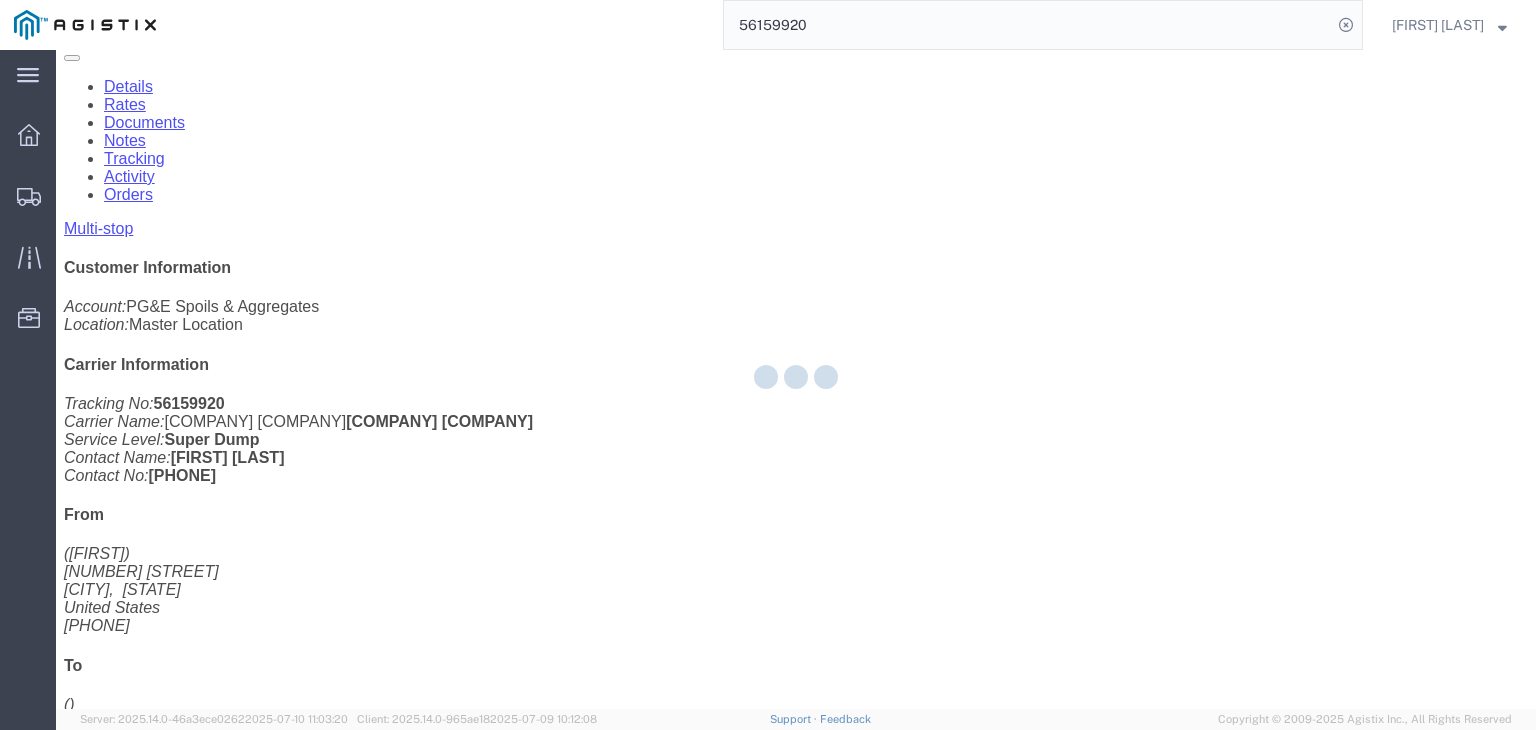 scroll, scrollTop: 89, scrollLeft: 0, axis: vertical 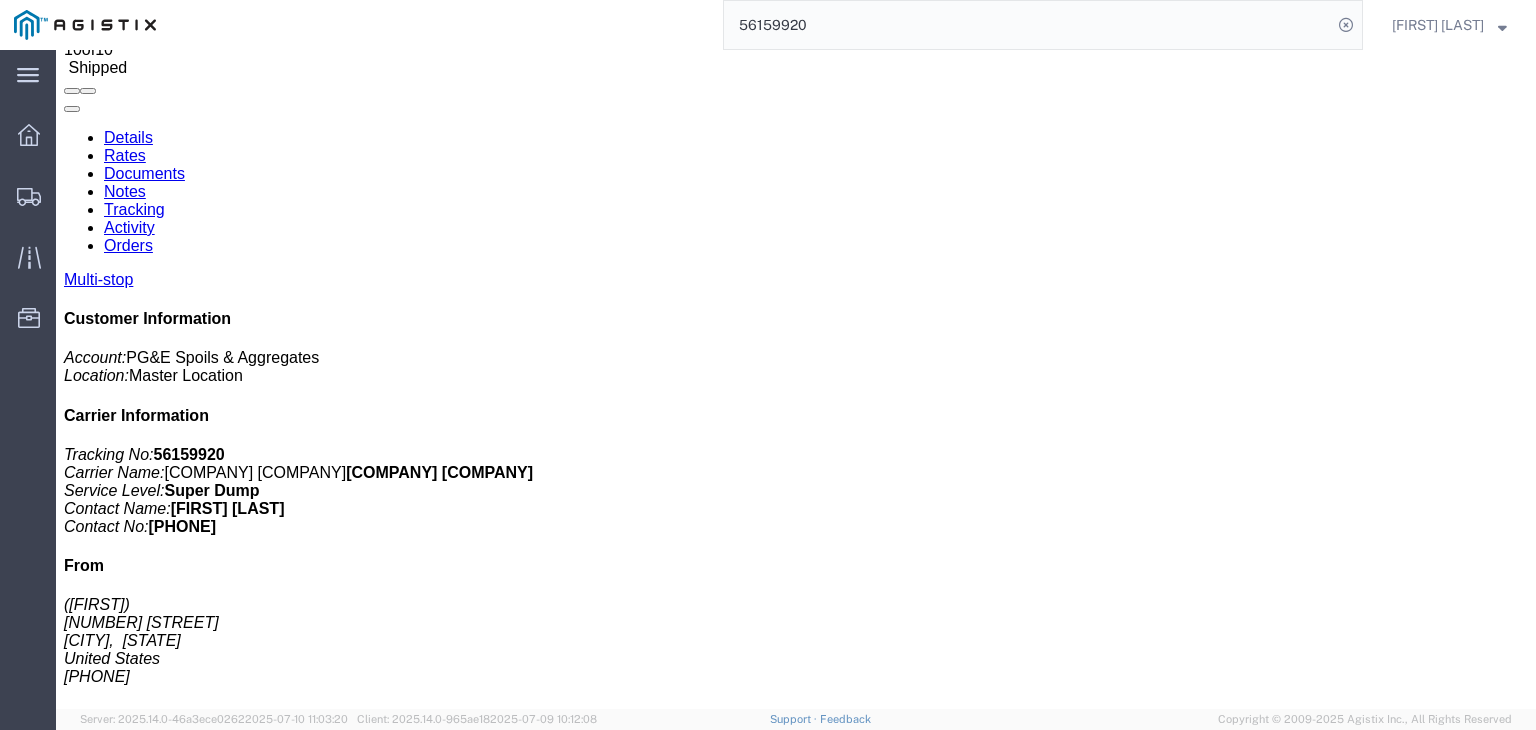 click on "Delete Tracking" at bounding box center [1450, 2443] 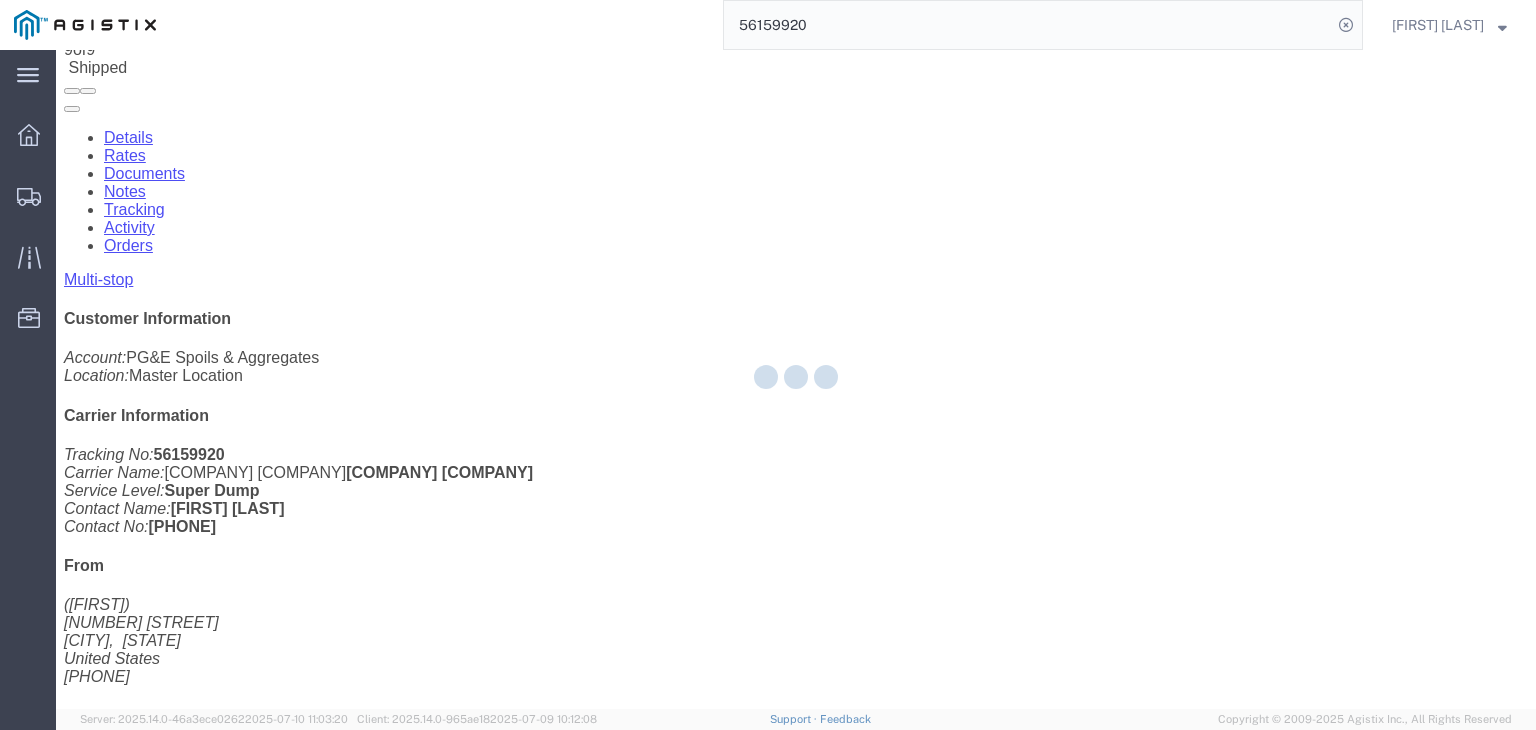 scroll, scrollTop: 39, scrollLeft: 0, axis: vertical 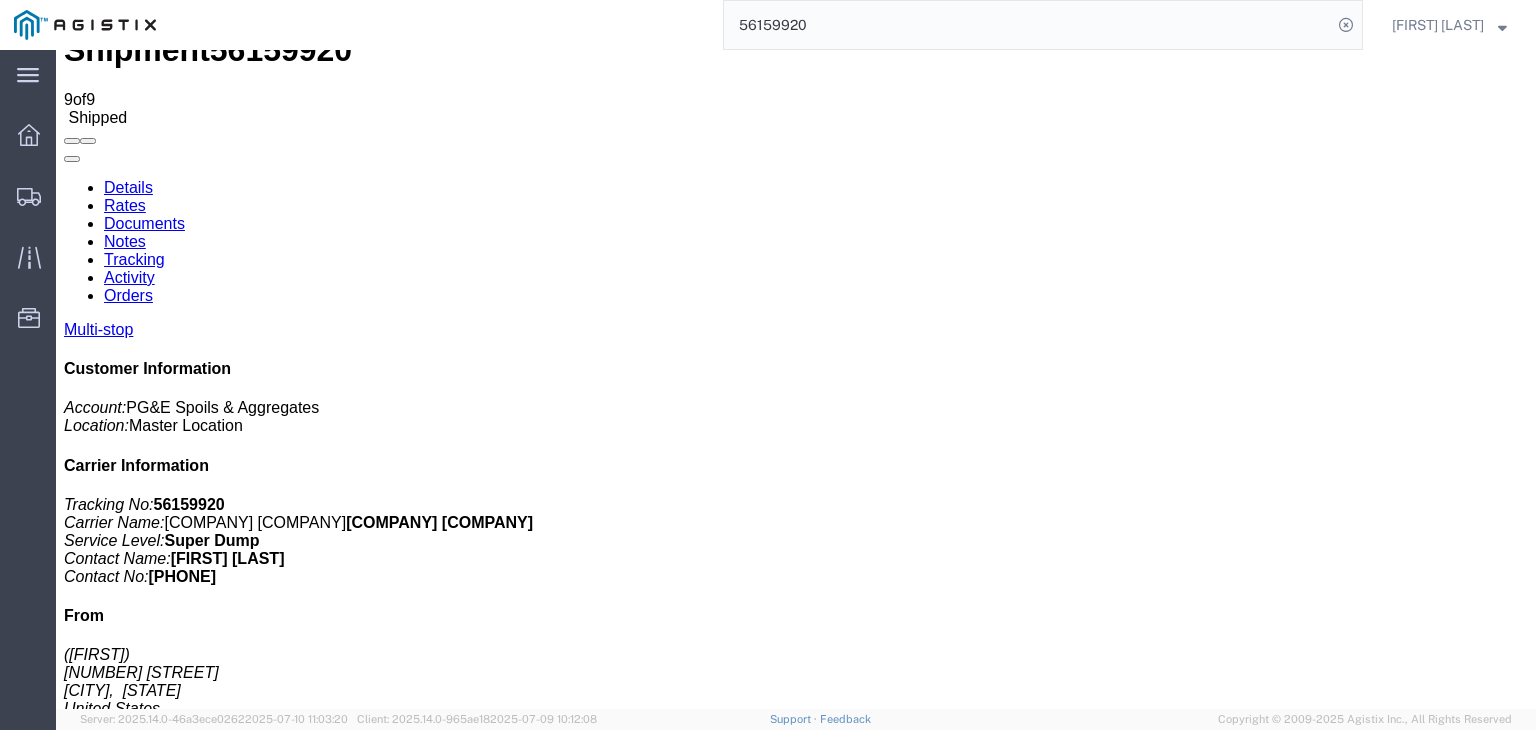 click on "Delete Tracking" at bounding box center [1450, 2077] 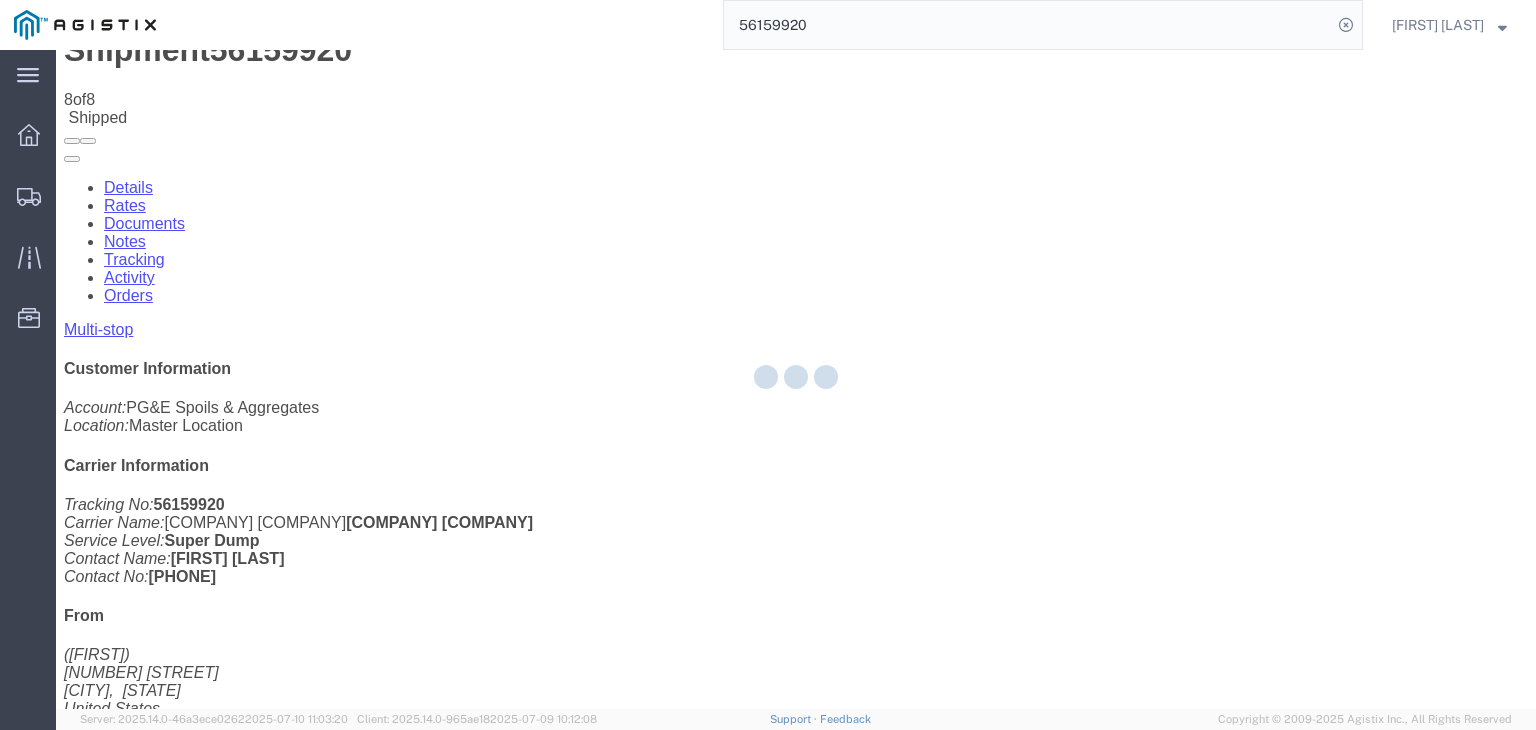 scroll, scrollTop: 0, scrollLeft: 0, axis: both 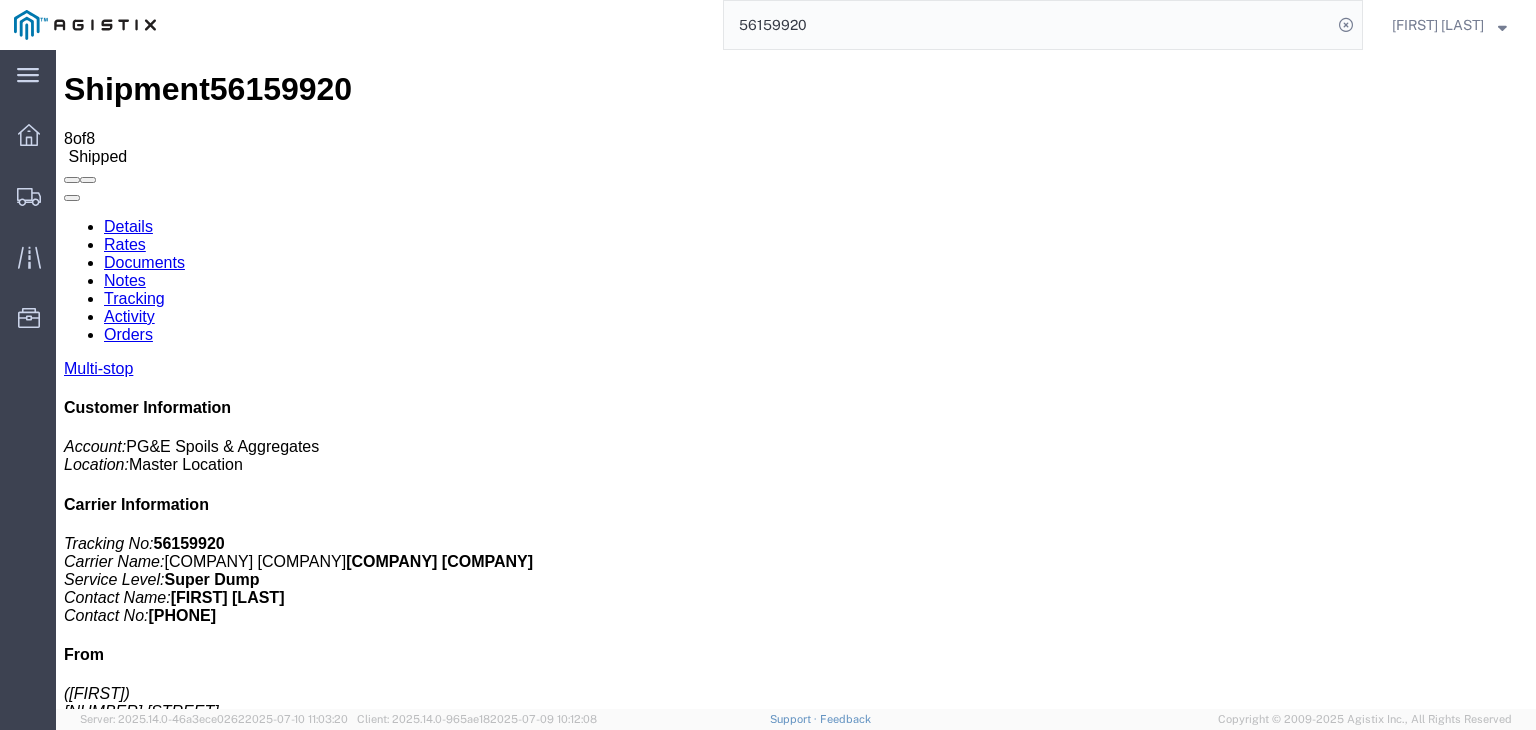 click on "Edit Tracking" at bounding box center [1468, 2039] 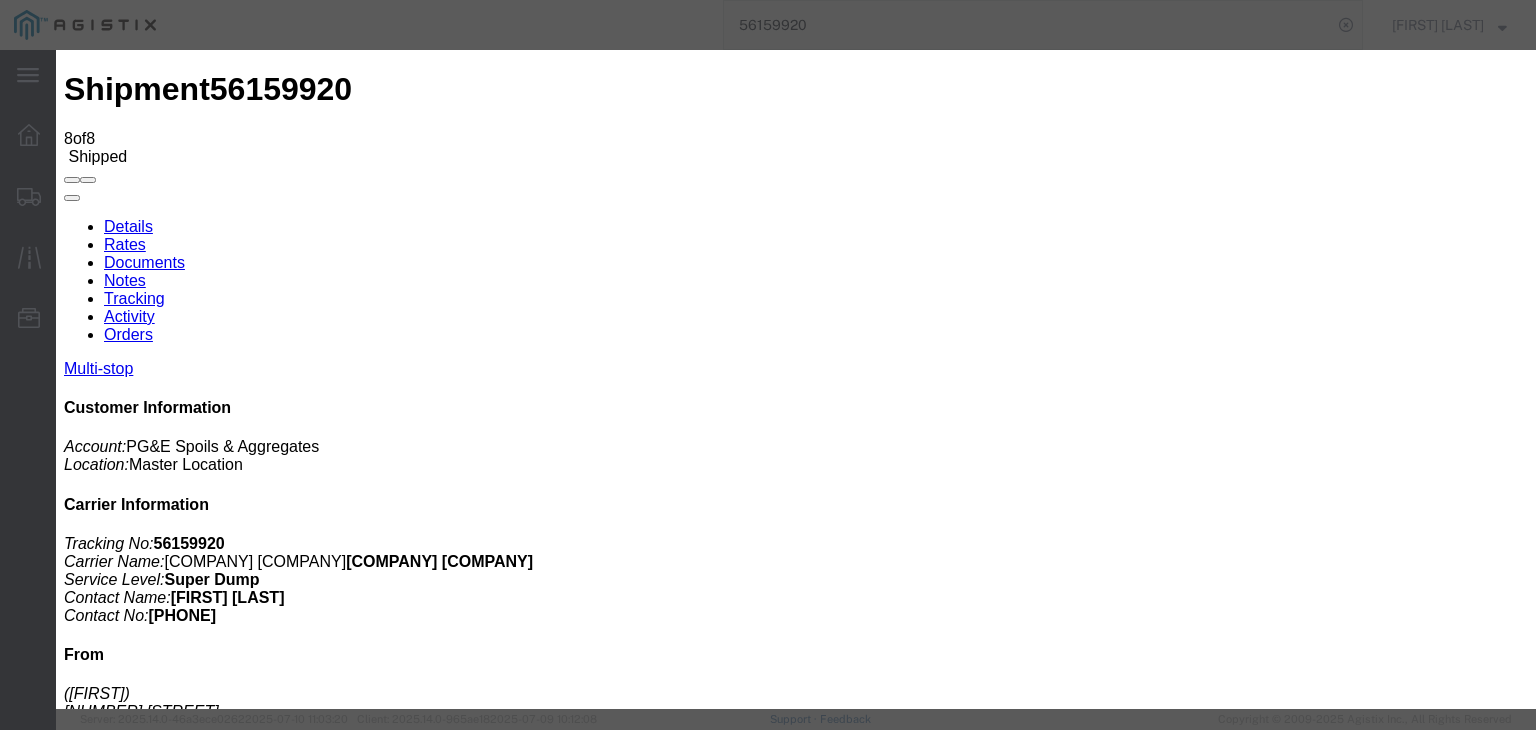 click on "2:45 PM" at bounding box center [168, 5073] 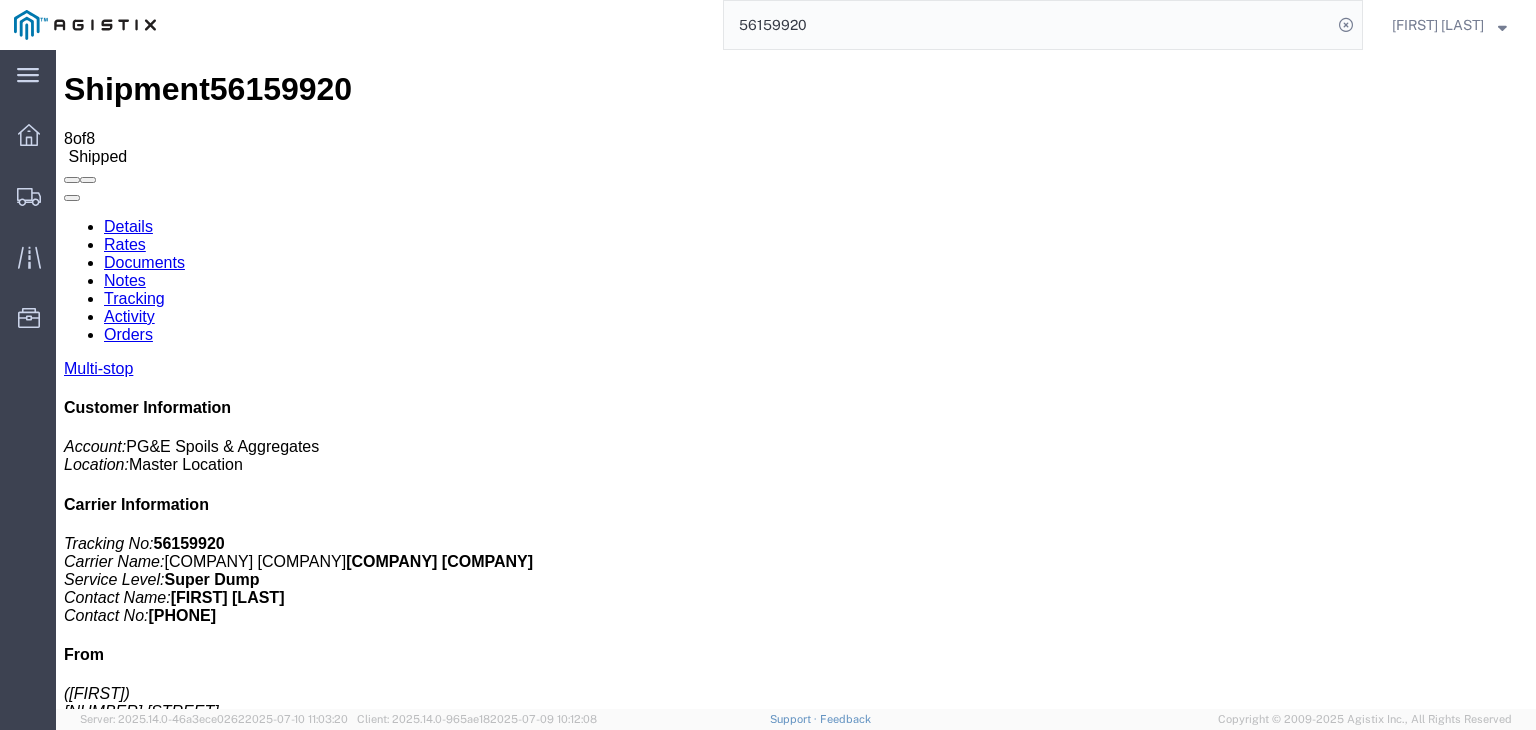 click on "Documents" at bounding box center [144, 262] 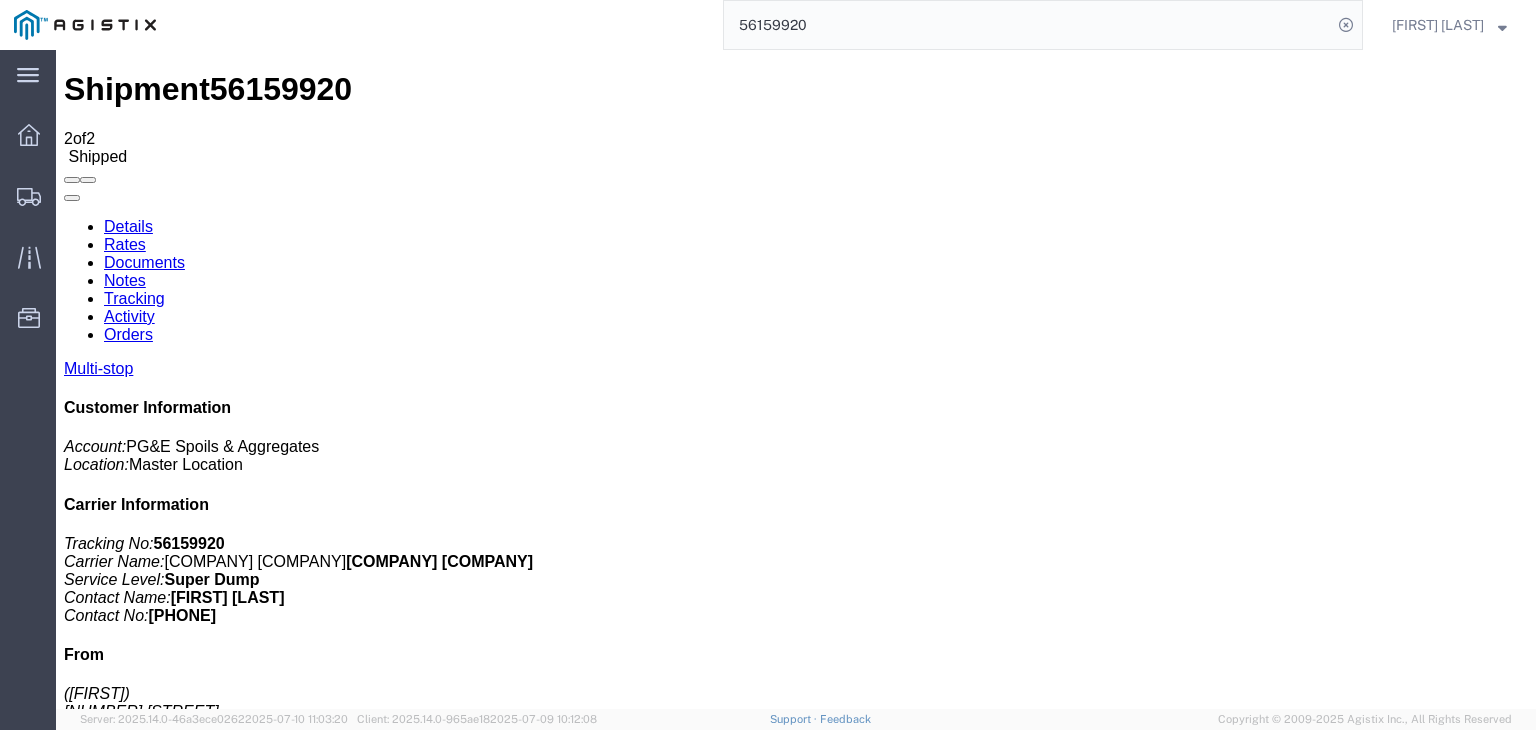 click on "Attach Documents" at bounding box center [126, 1175] 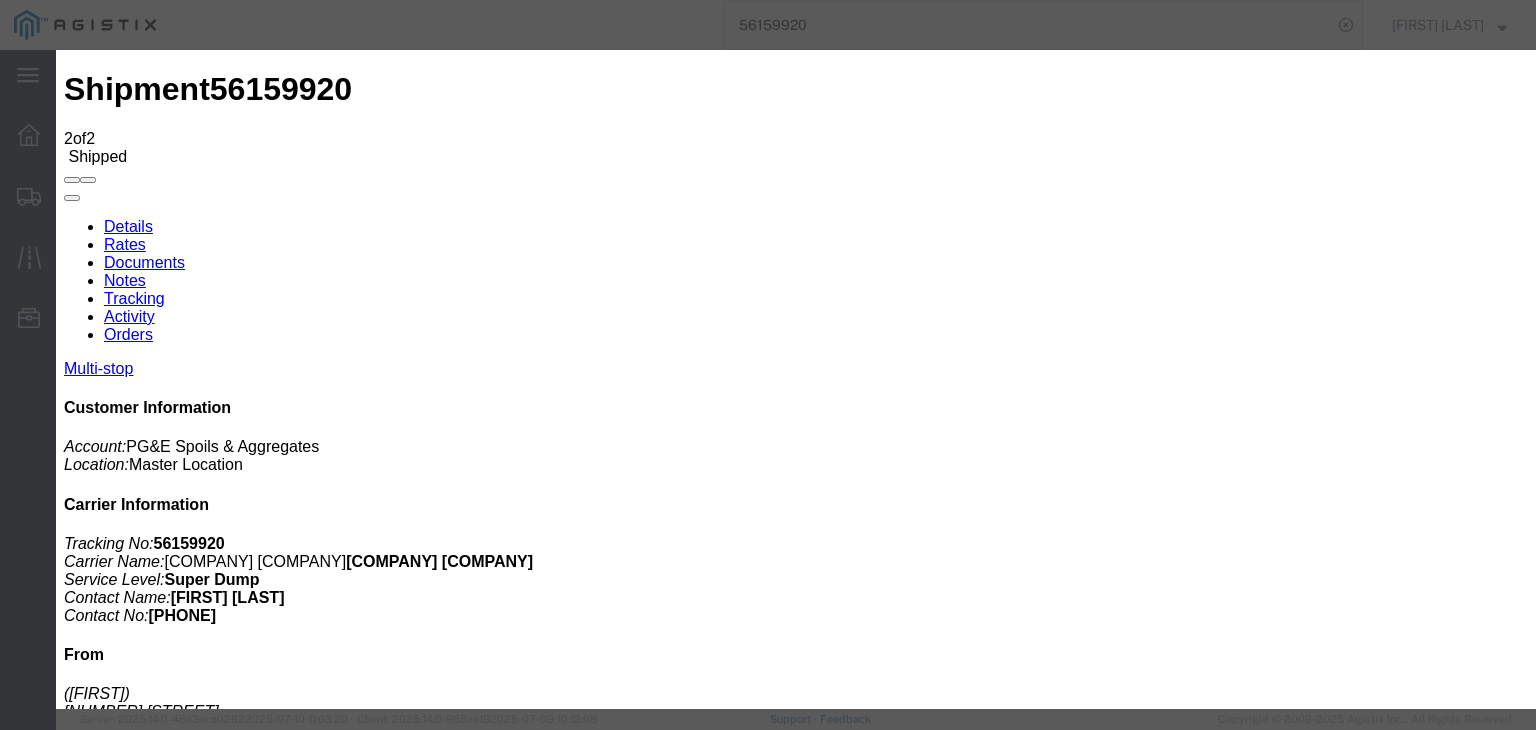 click on "Browse" at bounding box center (94, 1856) 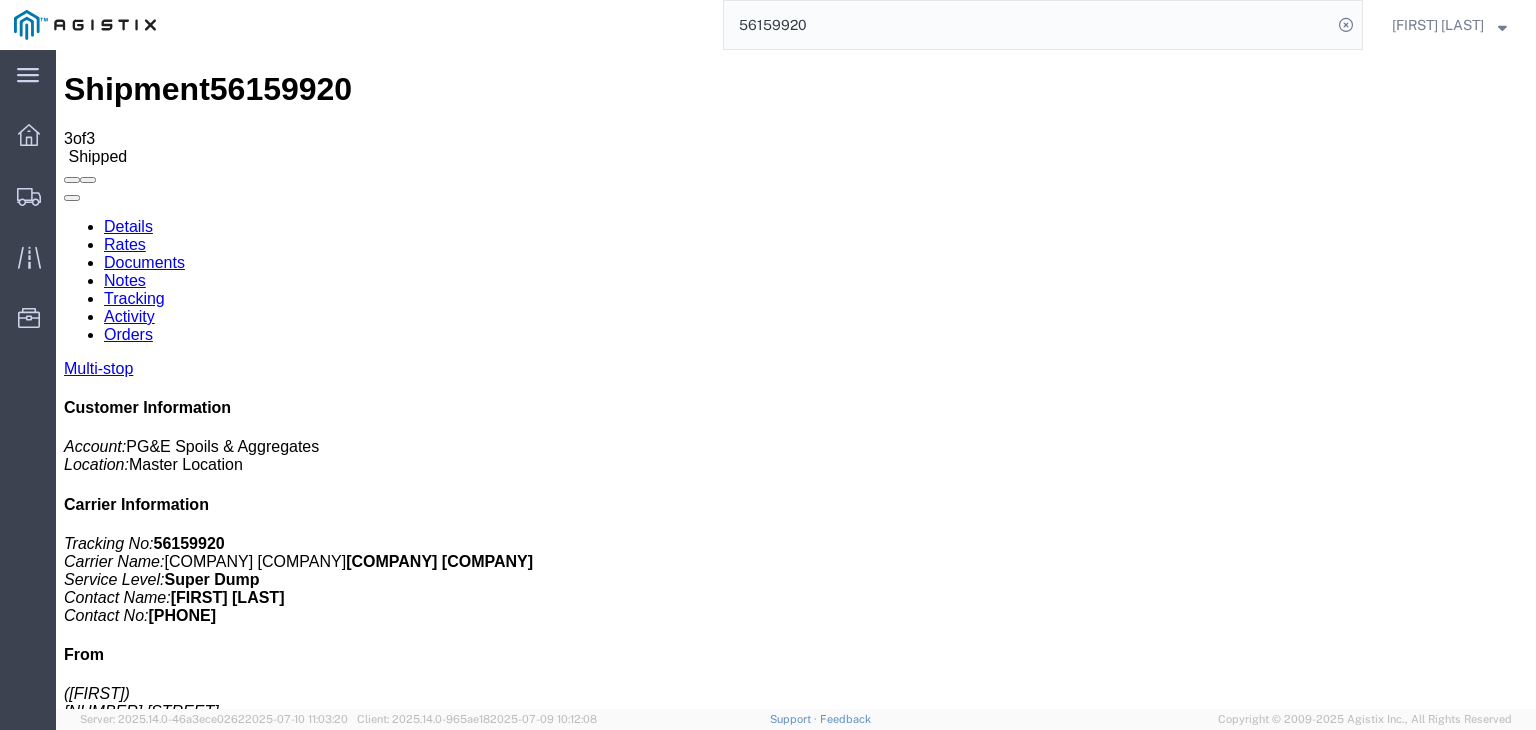 click on "Tracking" at bounding box center (134, 298) 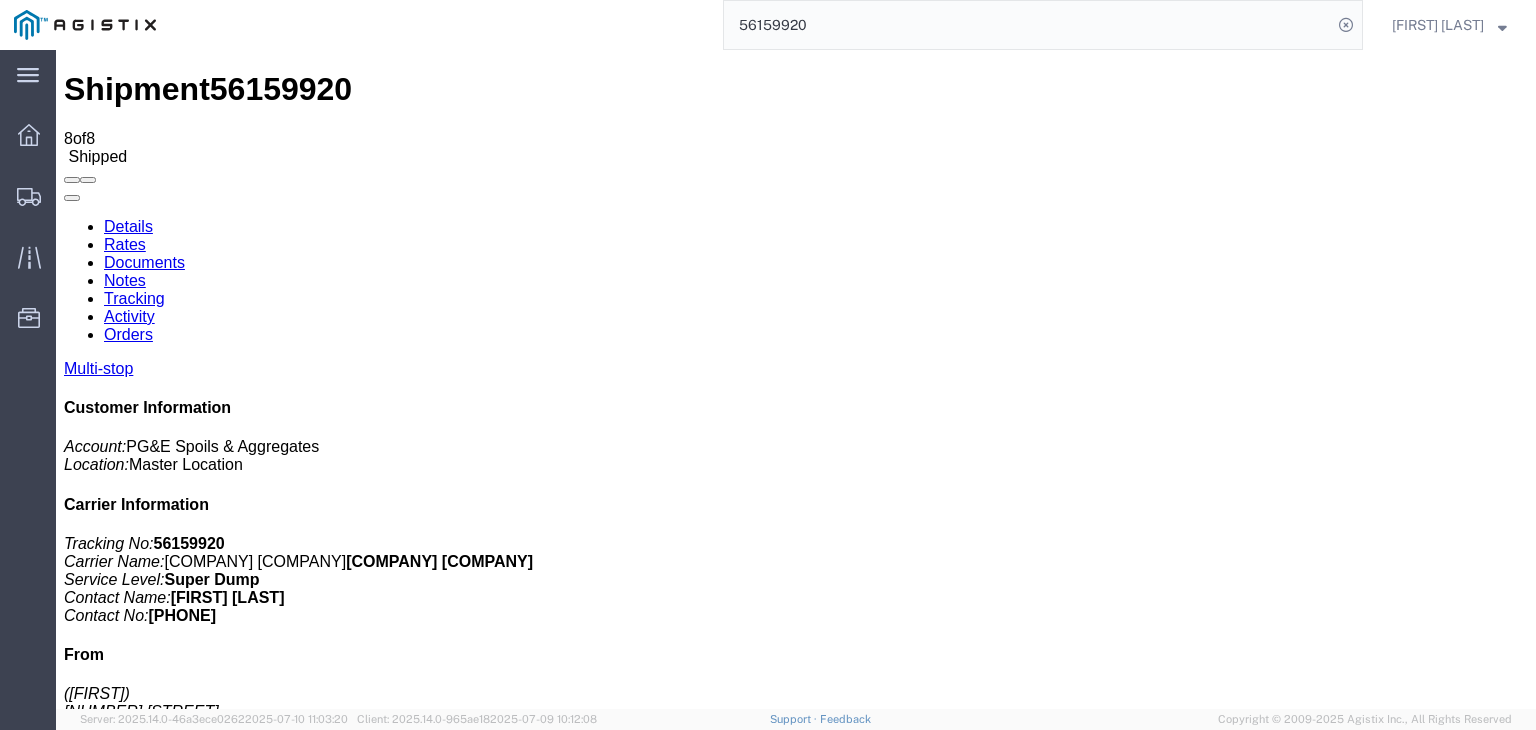 click on "Add New Tracking" at bounding box center (229, 1195) 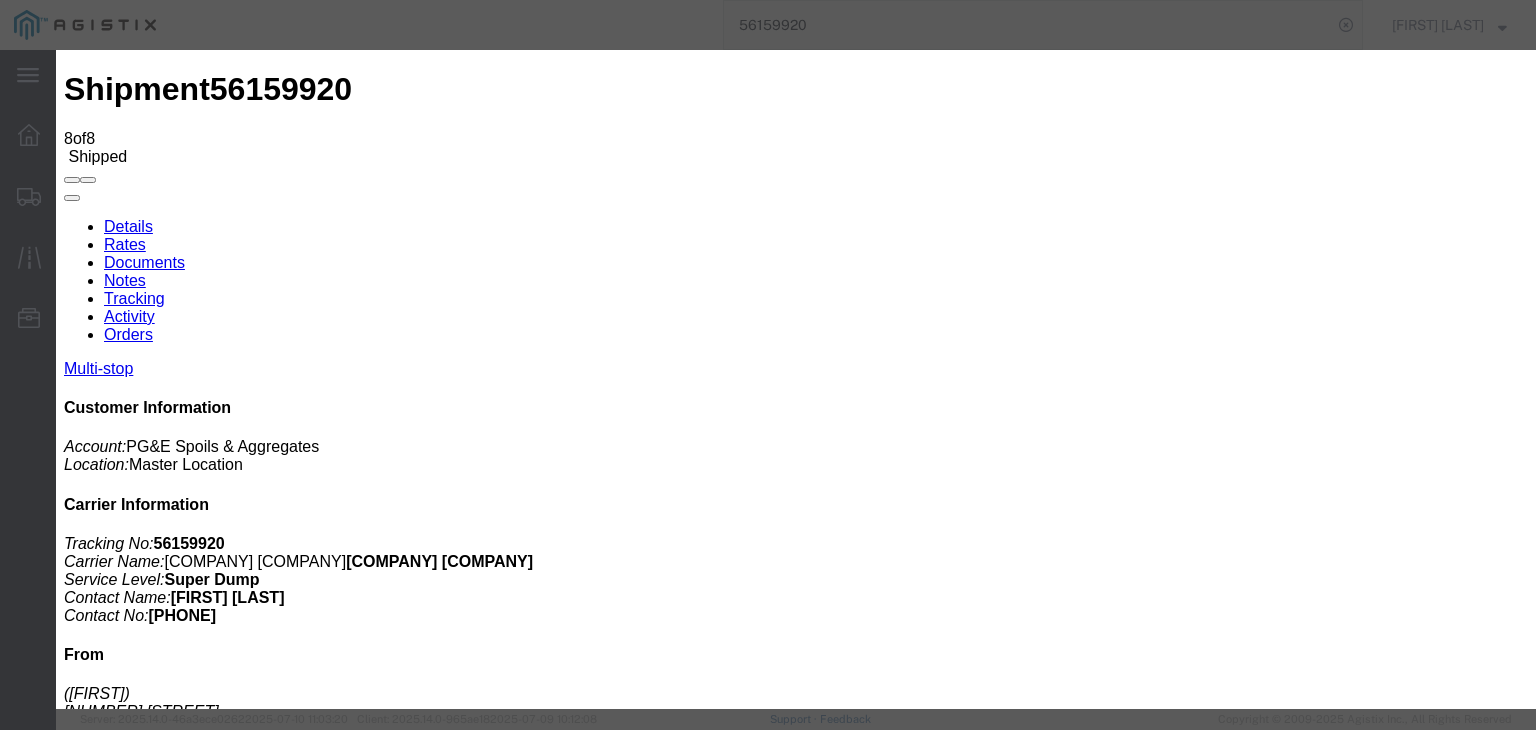 type on "07/11/2025" 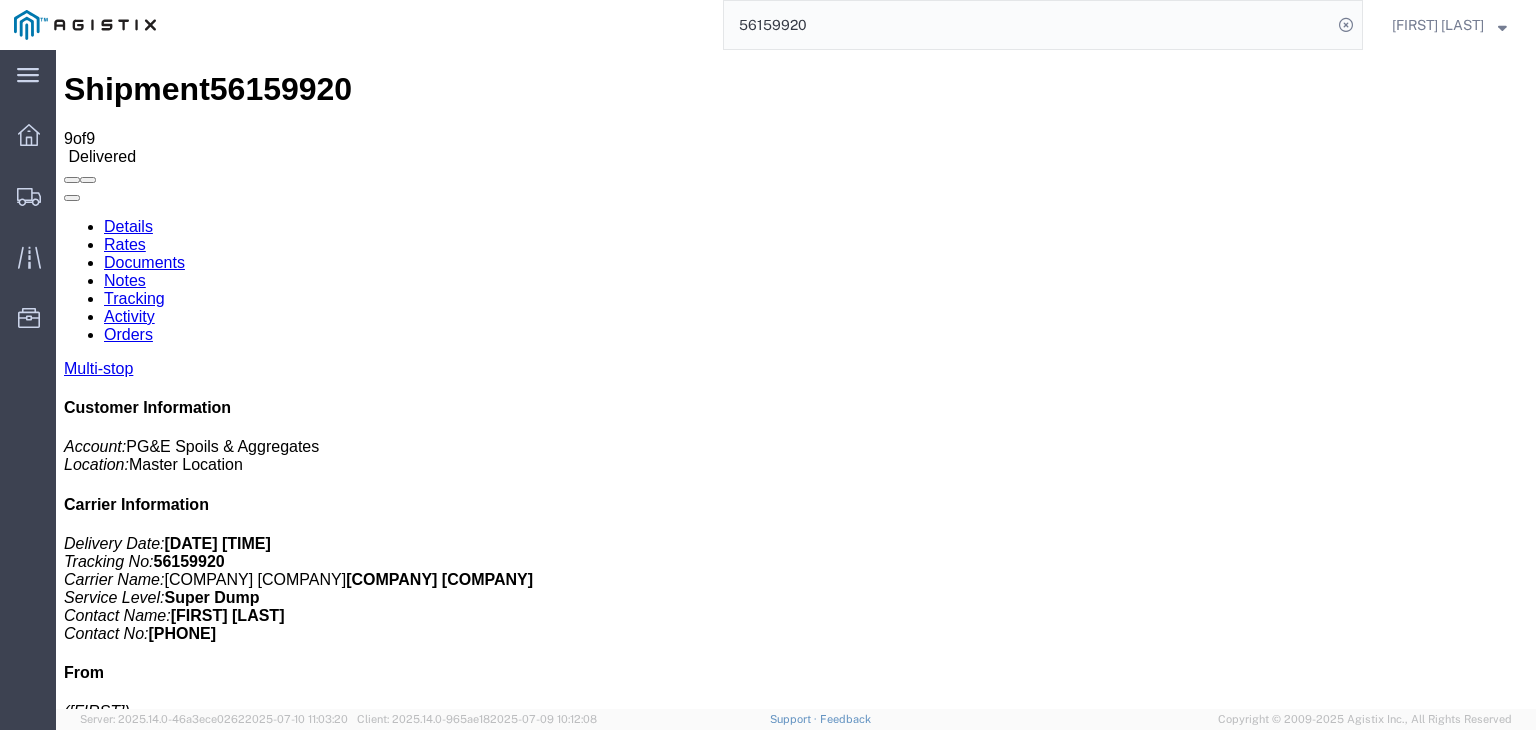 click on "Notes" at bounding box center [125, 280] 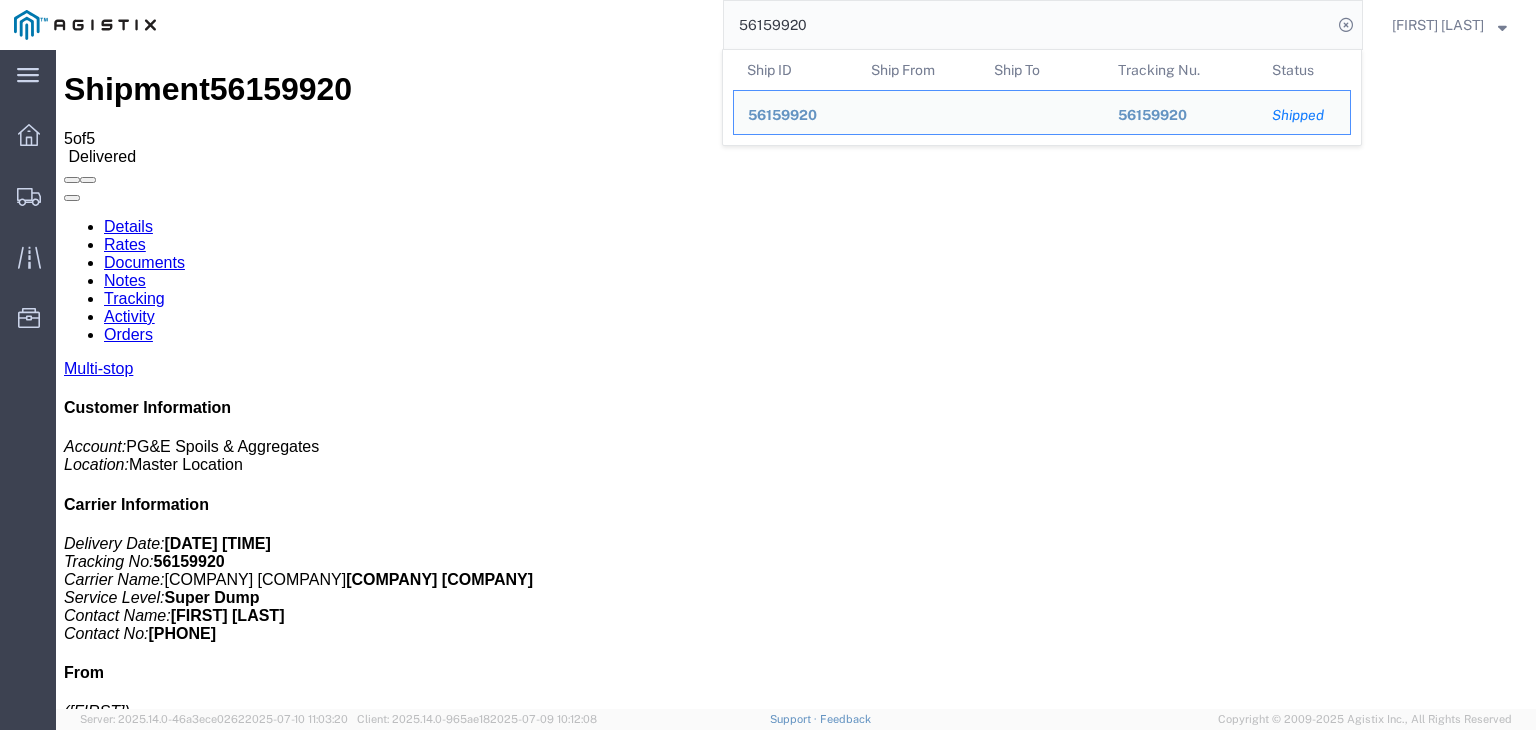 drag, startPoint x: 795, startPoint y: 28, endPoint x: 752, endPoint y: 44, distance: 45.88028 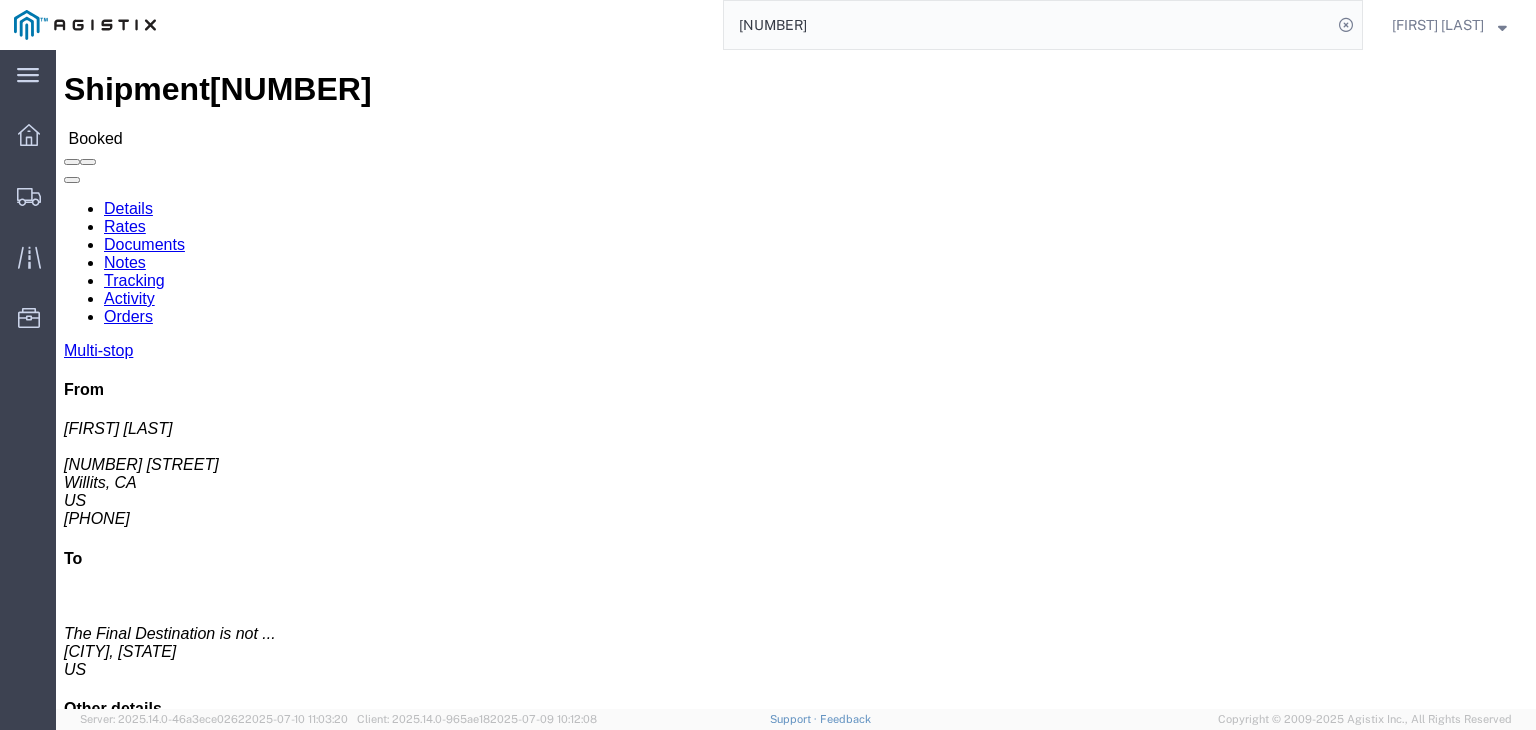 click on "Documents" 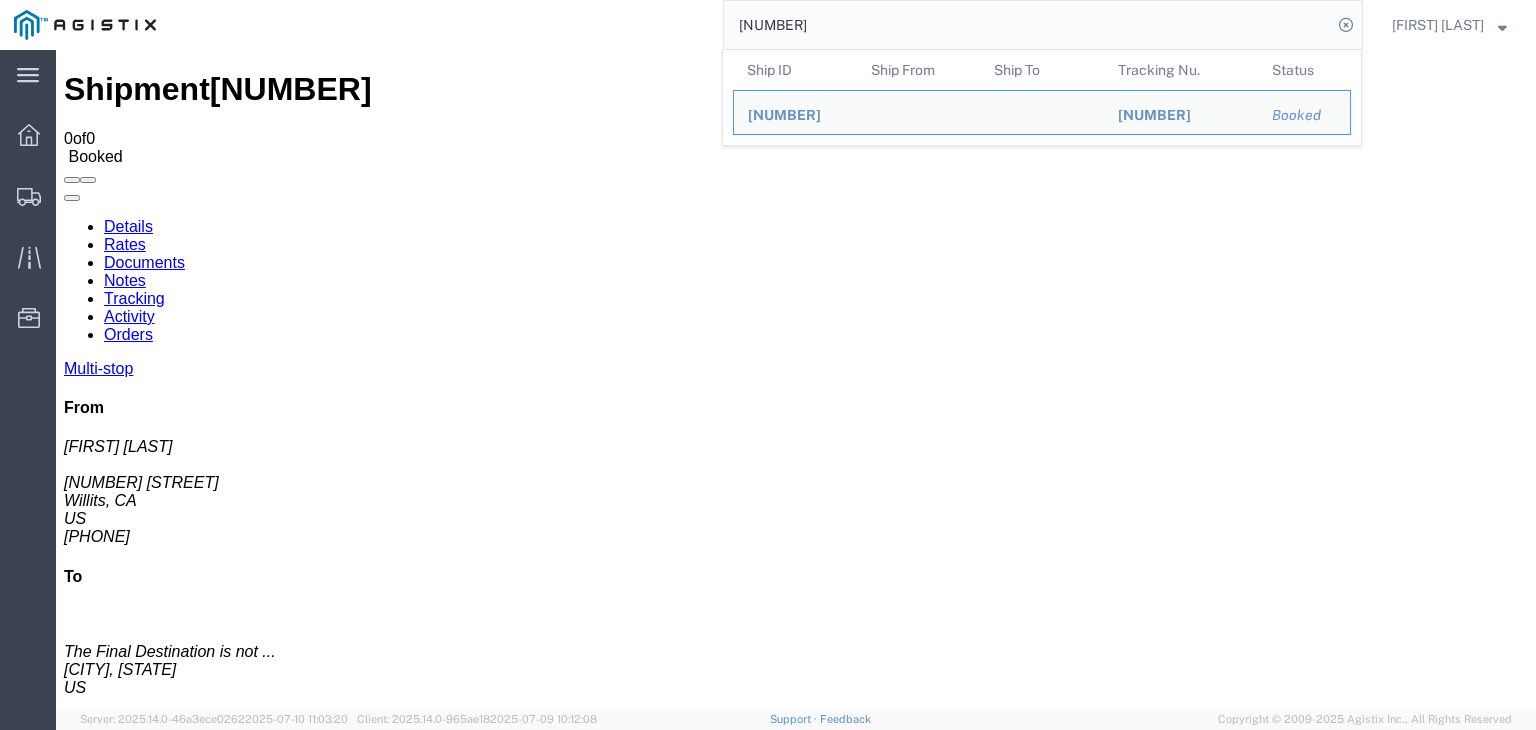 drag, startPoint x: 788, startPoint y: 29, endPoint x: 753, endPoint y: 43, distance: 37.696156 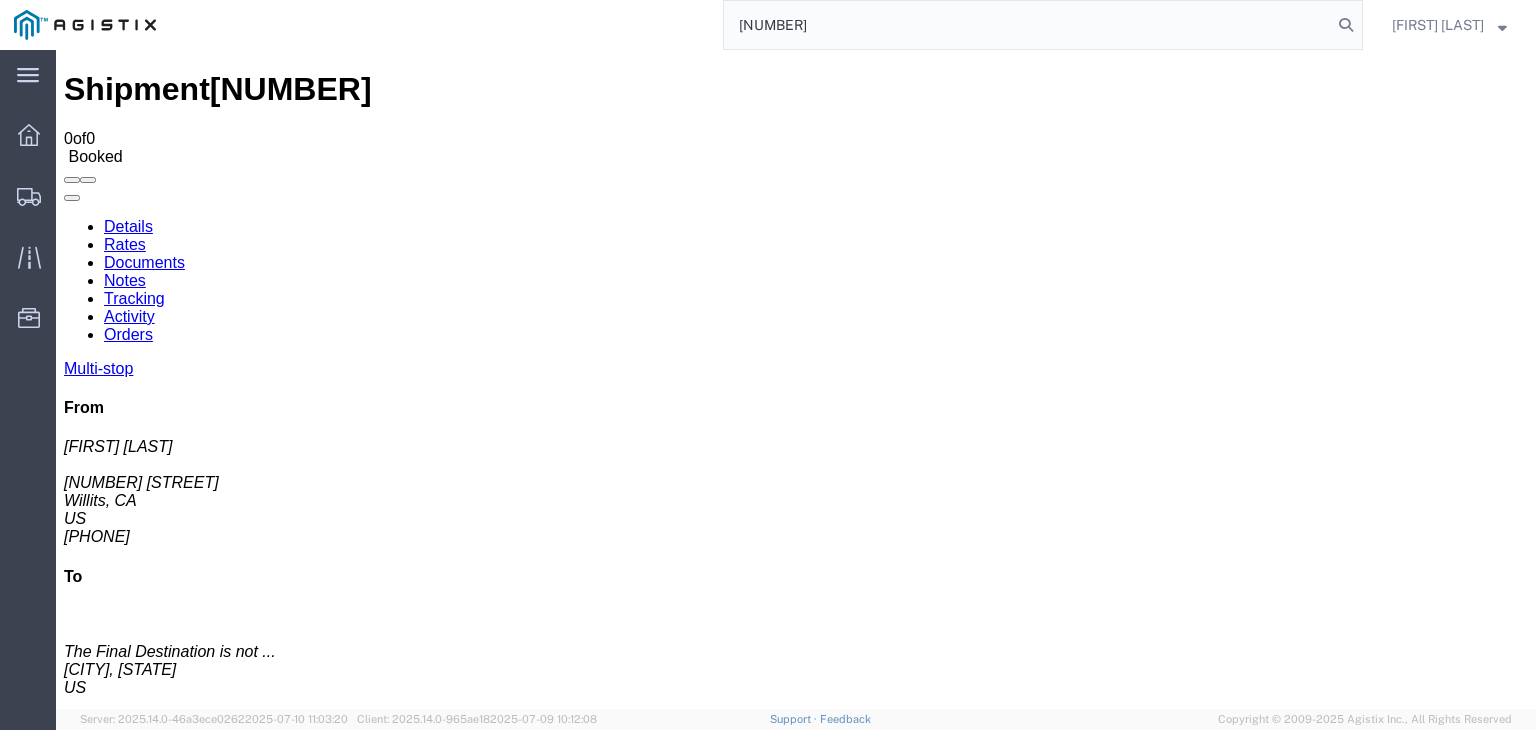 type on "[NUMBER]" 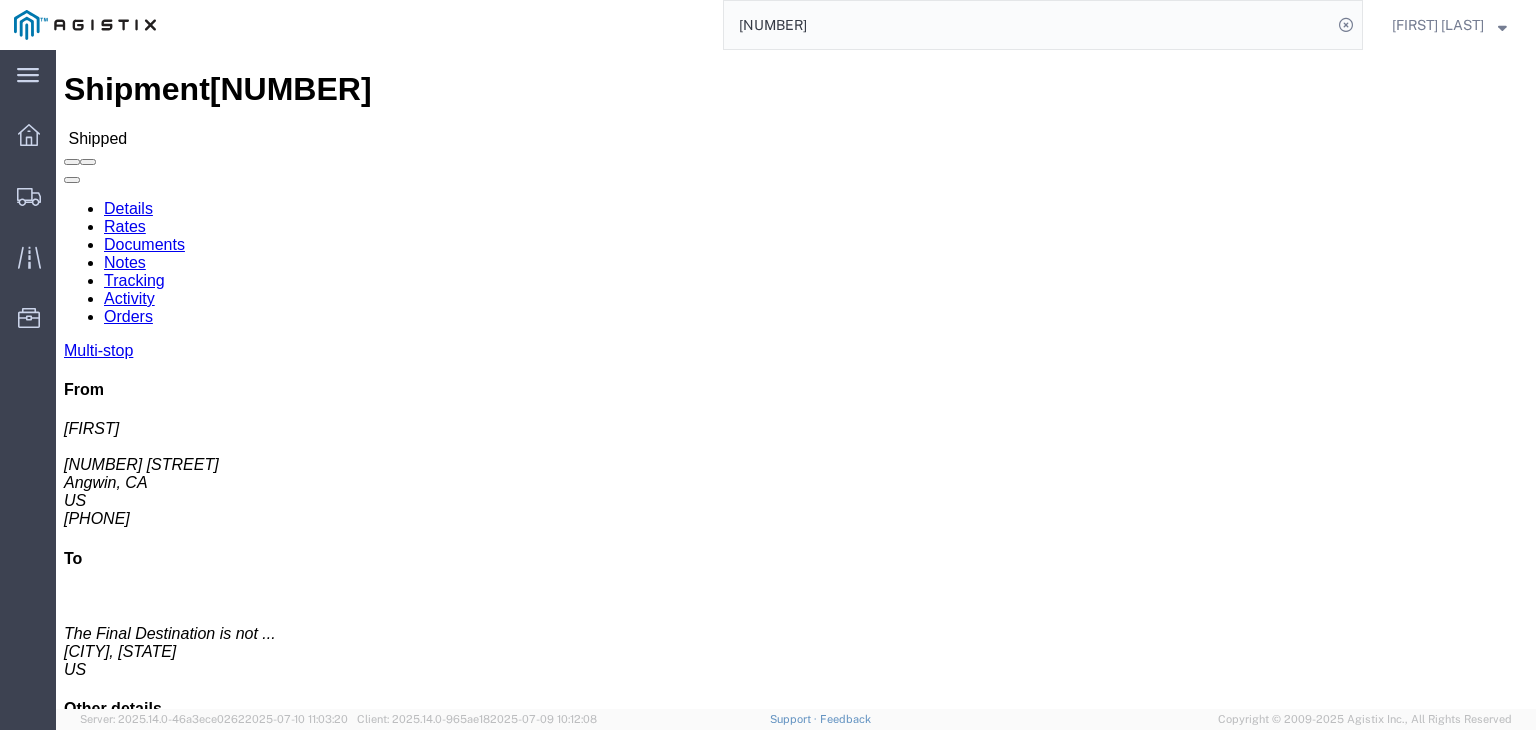 click on "Documents" 